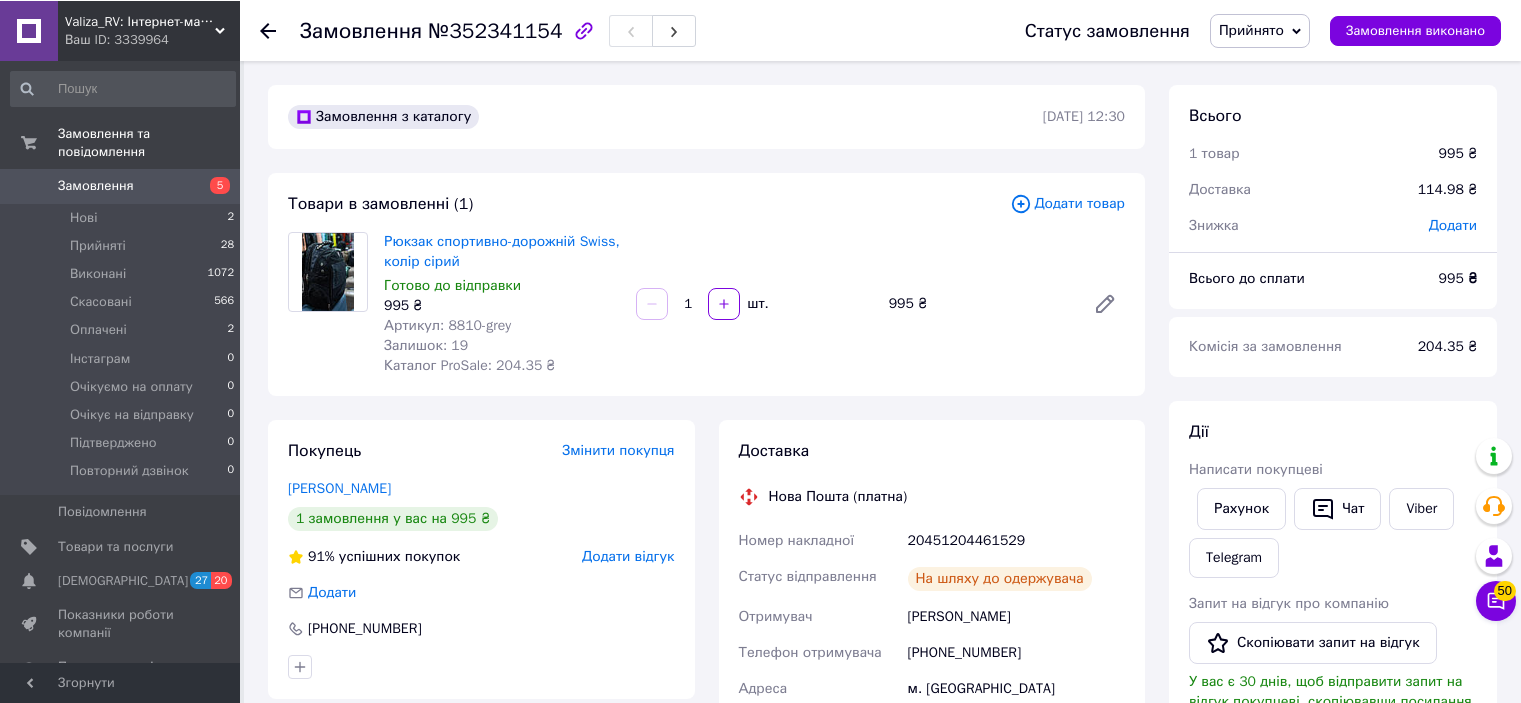 scroll, scrollTop: 600, scrollLeft: 0, axis: vertical 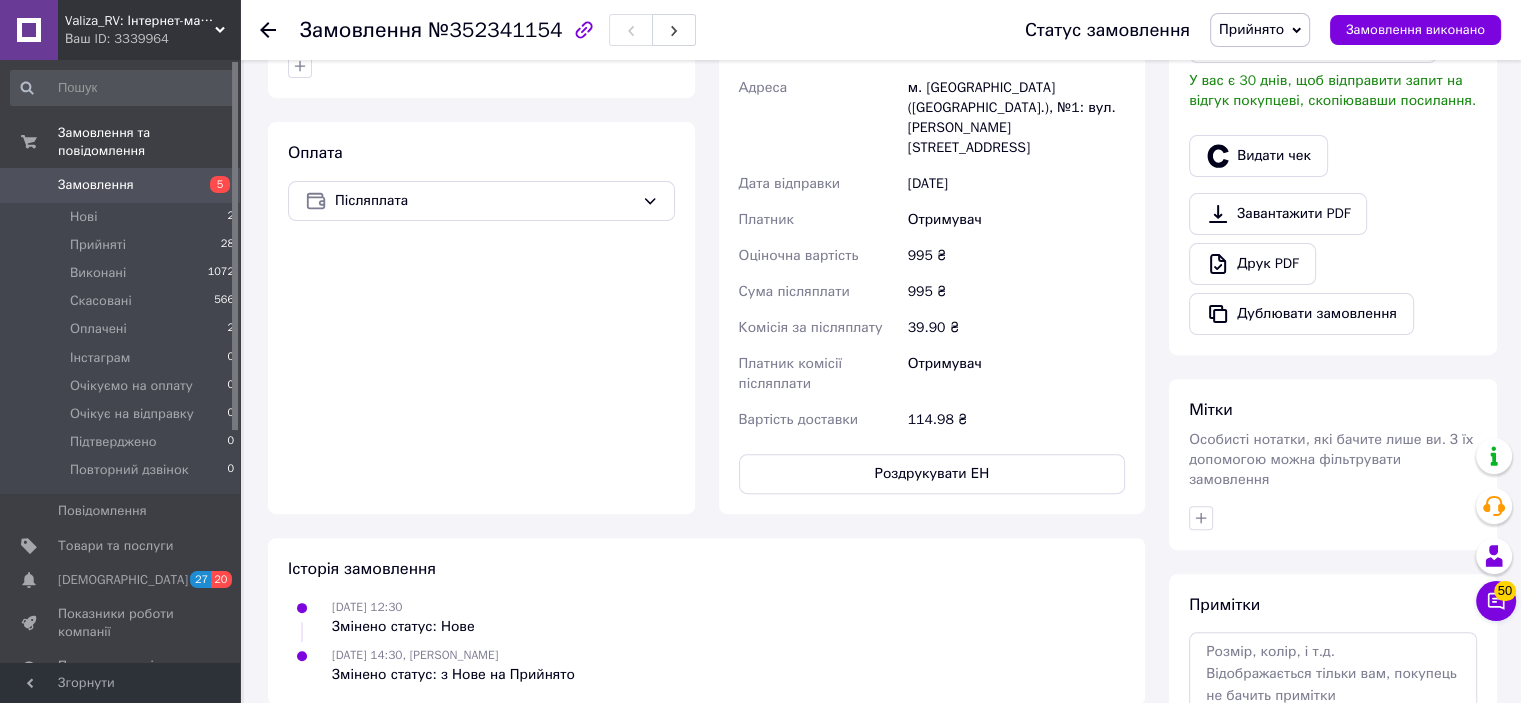 click 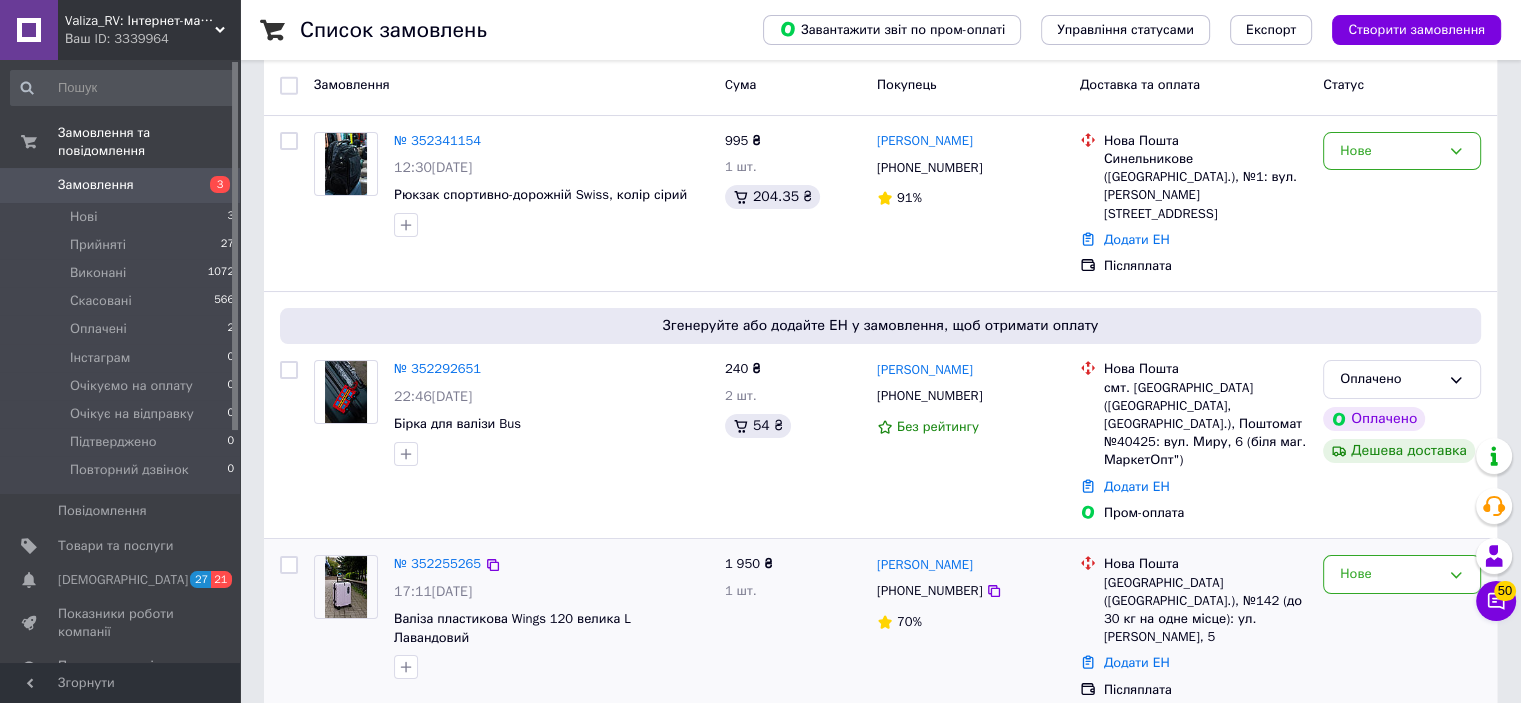scroll, scrollTop: 0, scrollLeft: 0, axis: both 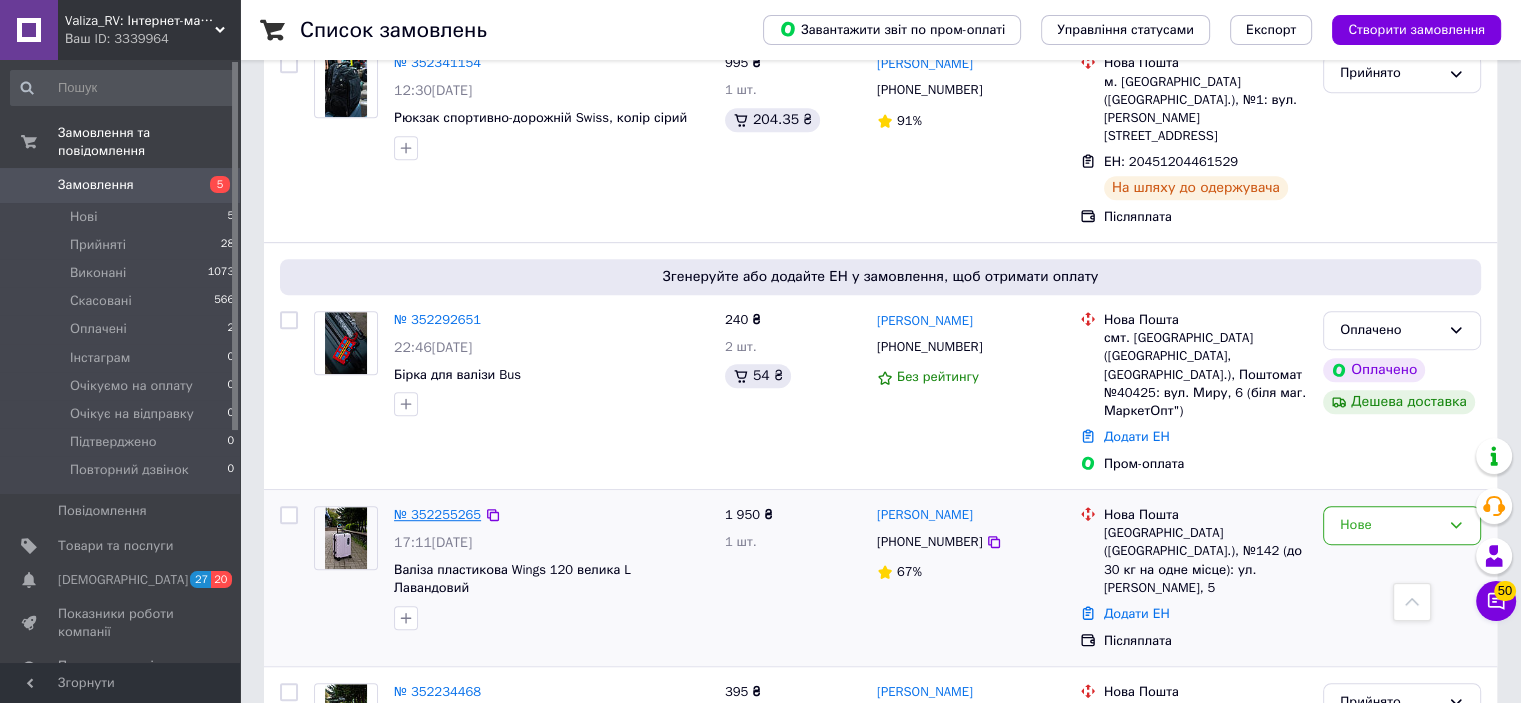 click on "№ 352255265" at bounding box center (437, 514) 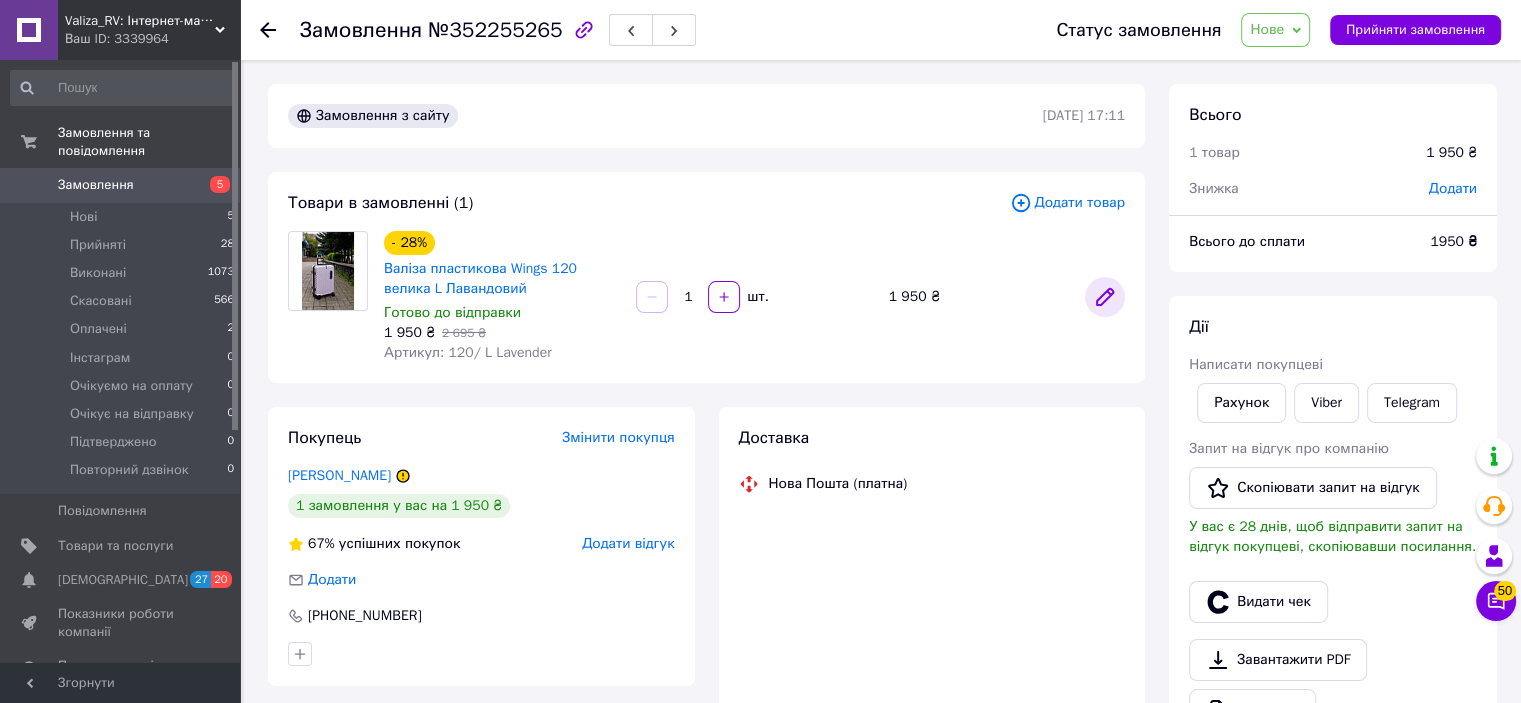 click 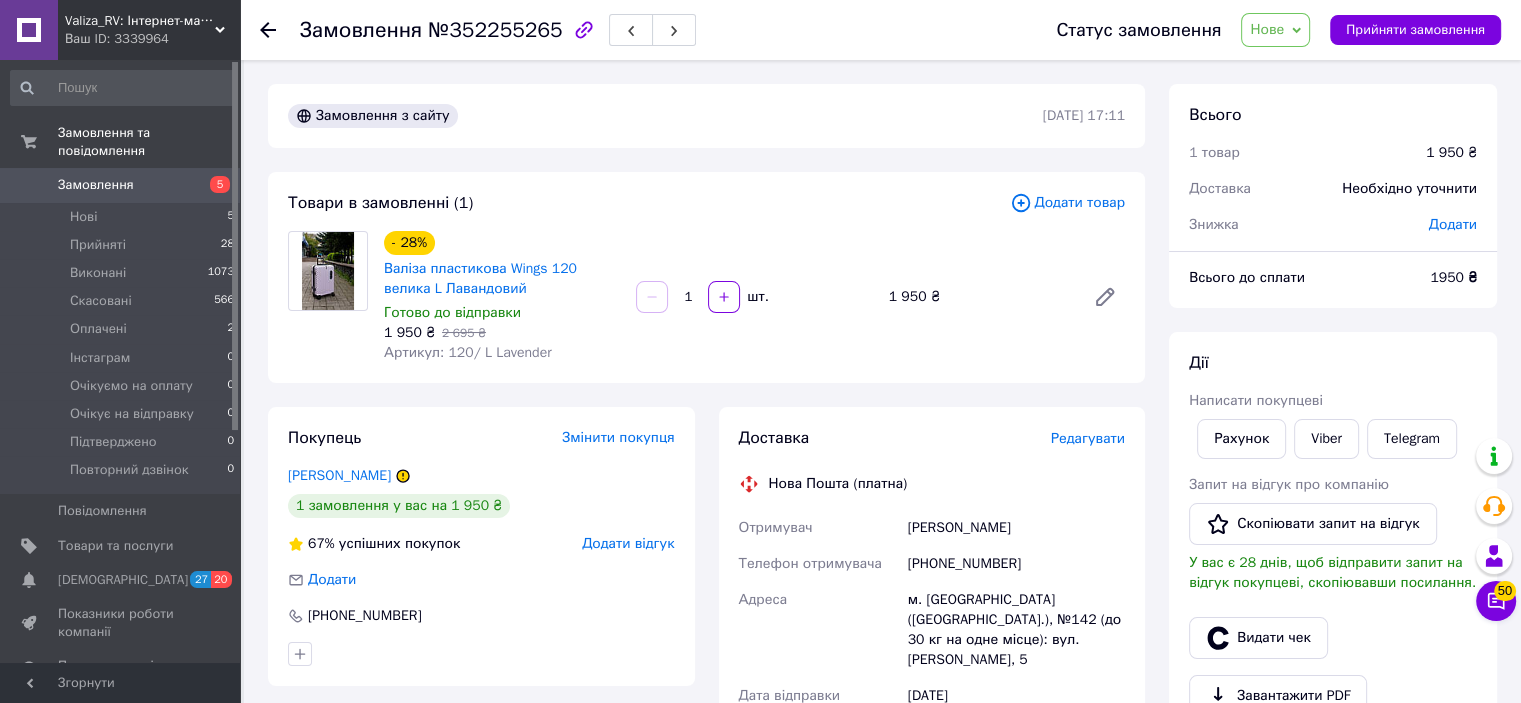 click 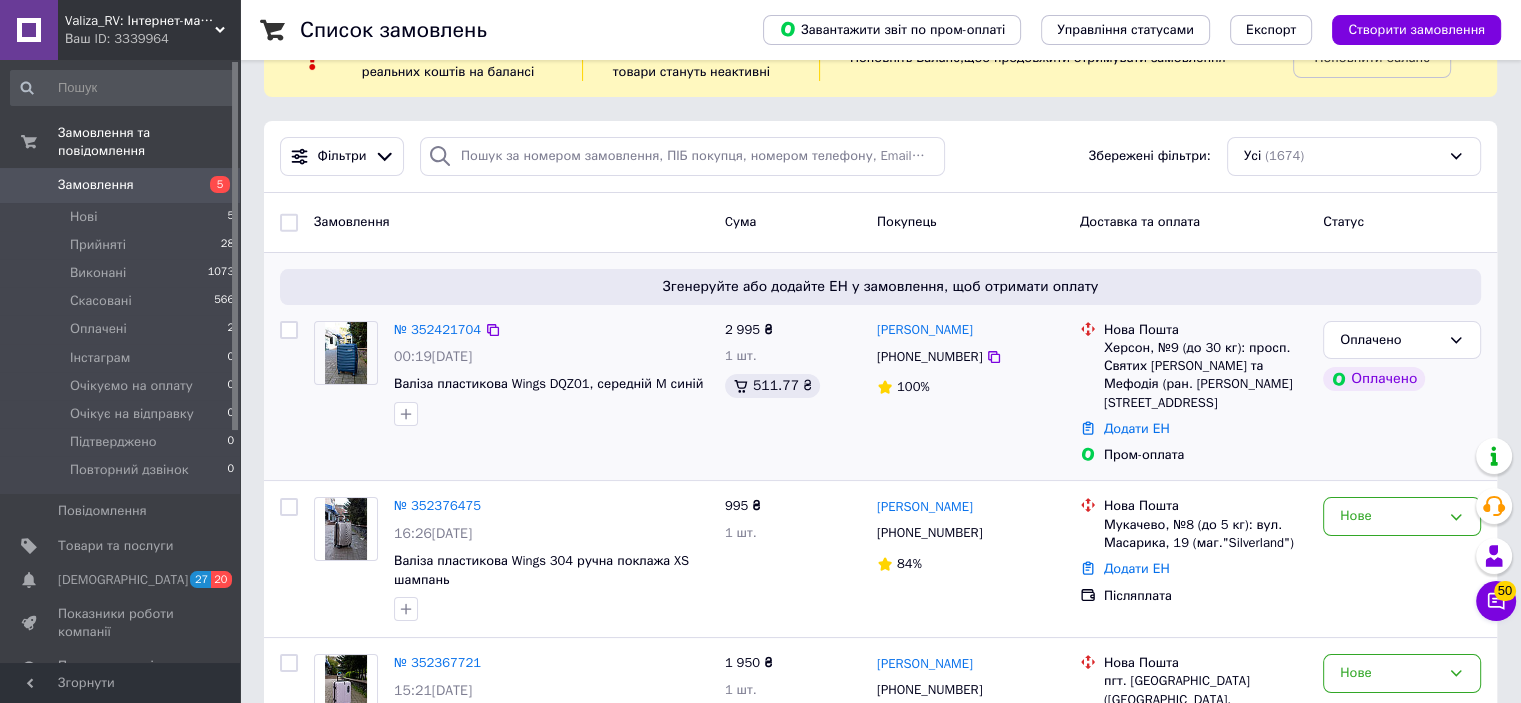 scroll, scrollTop: 200, scrollLeft: 0, axis: vertical 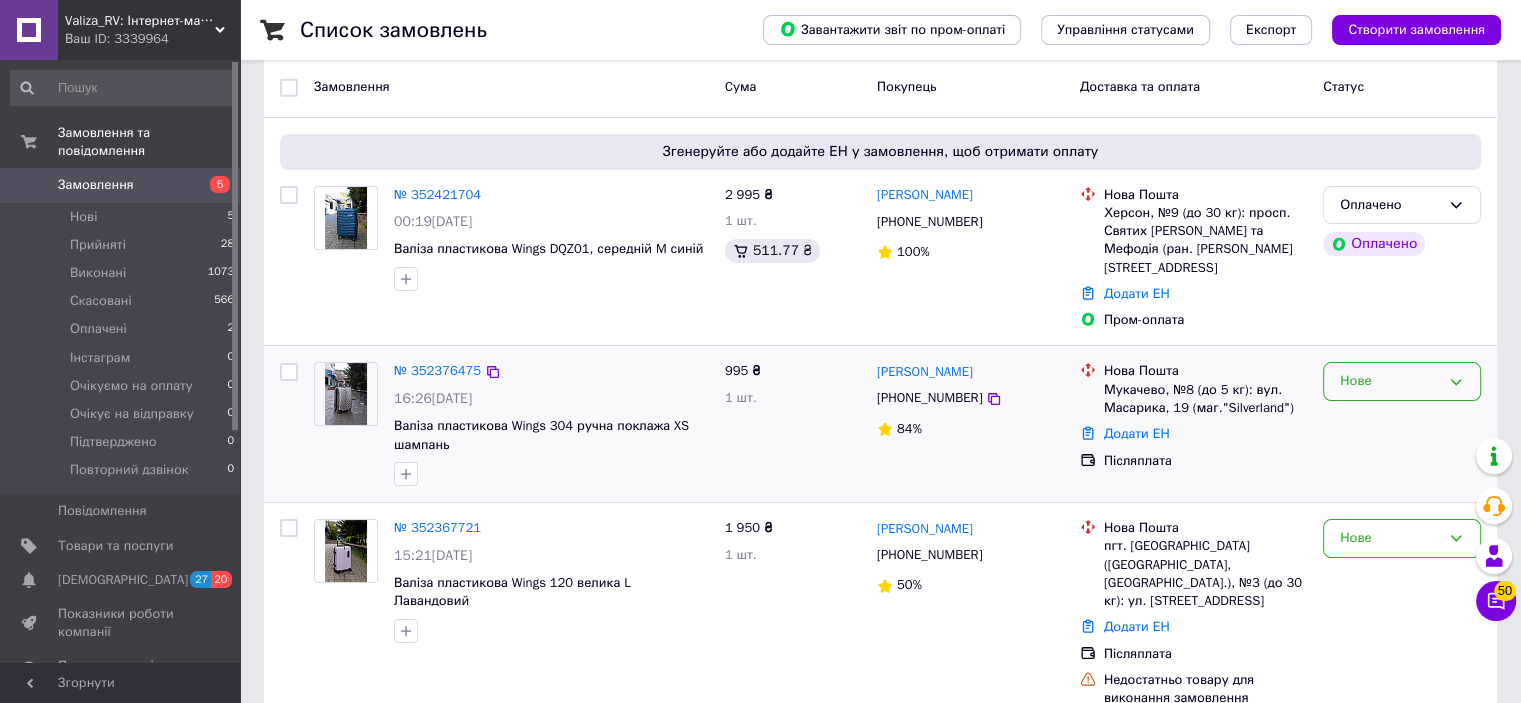 click on "Нове" at bounding box center [1390, 381] 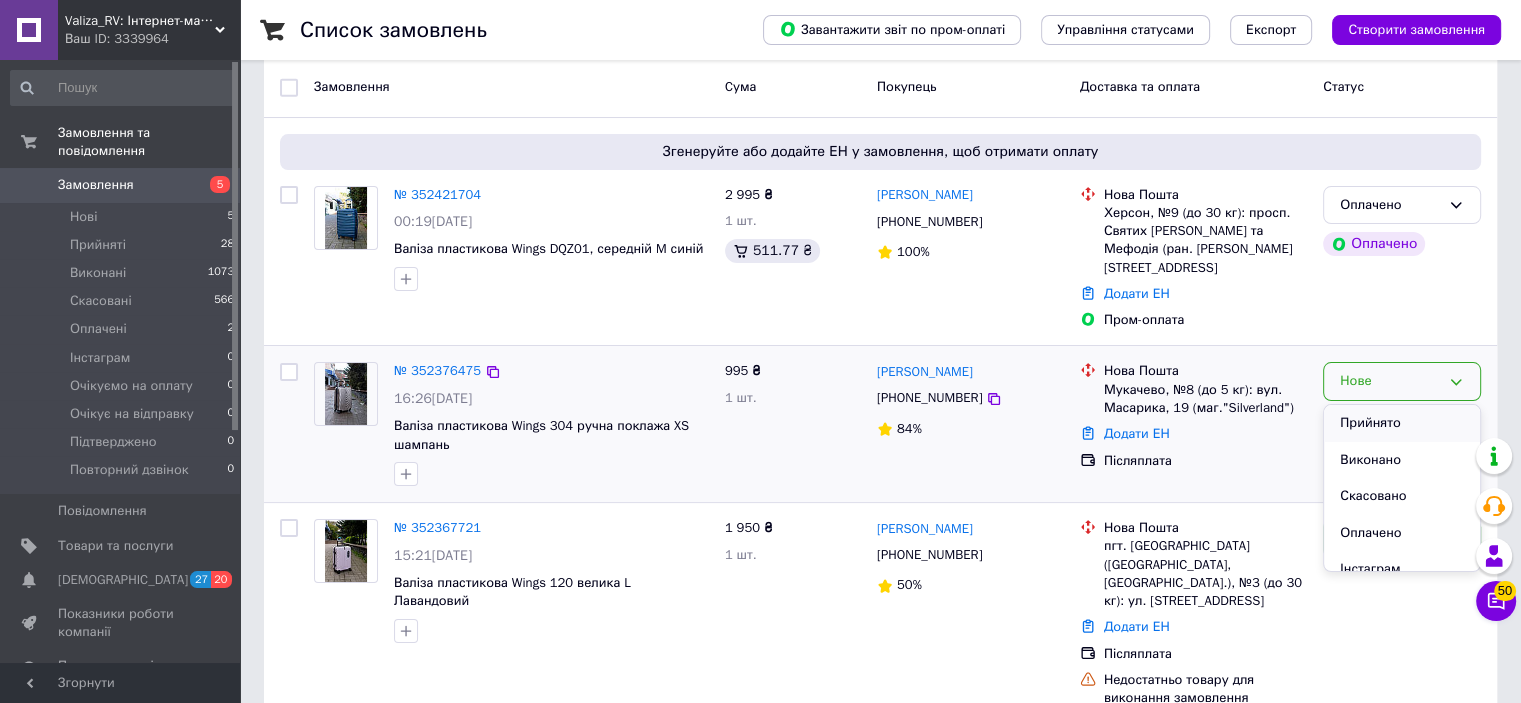 click on "Прийнято" at bounding box center (1402, 423) 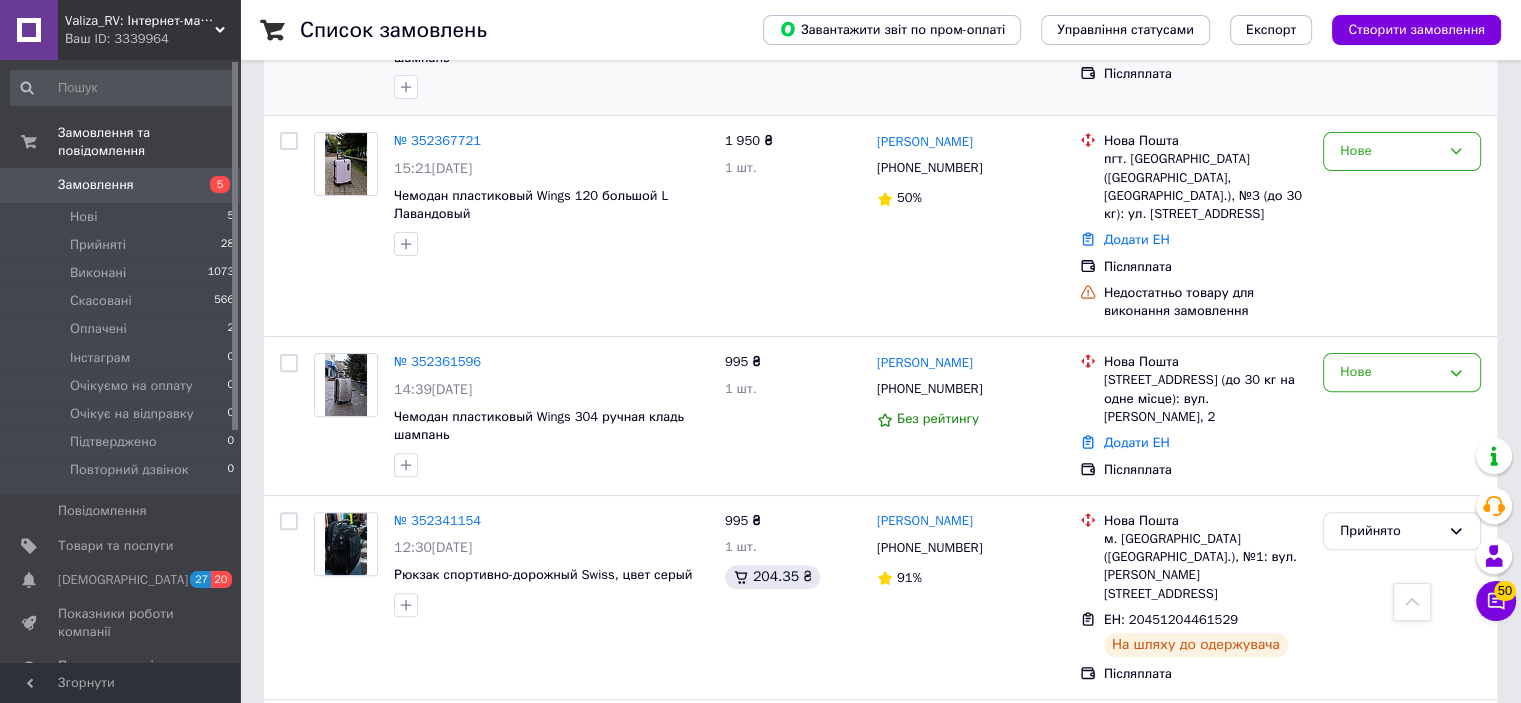 scroll, scrollTop: 600, scrollLeft: 0, axis: vertical 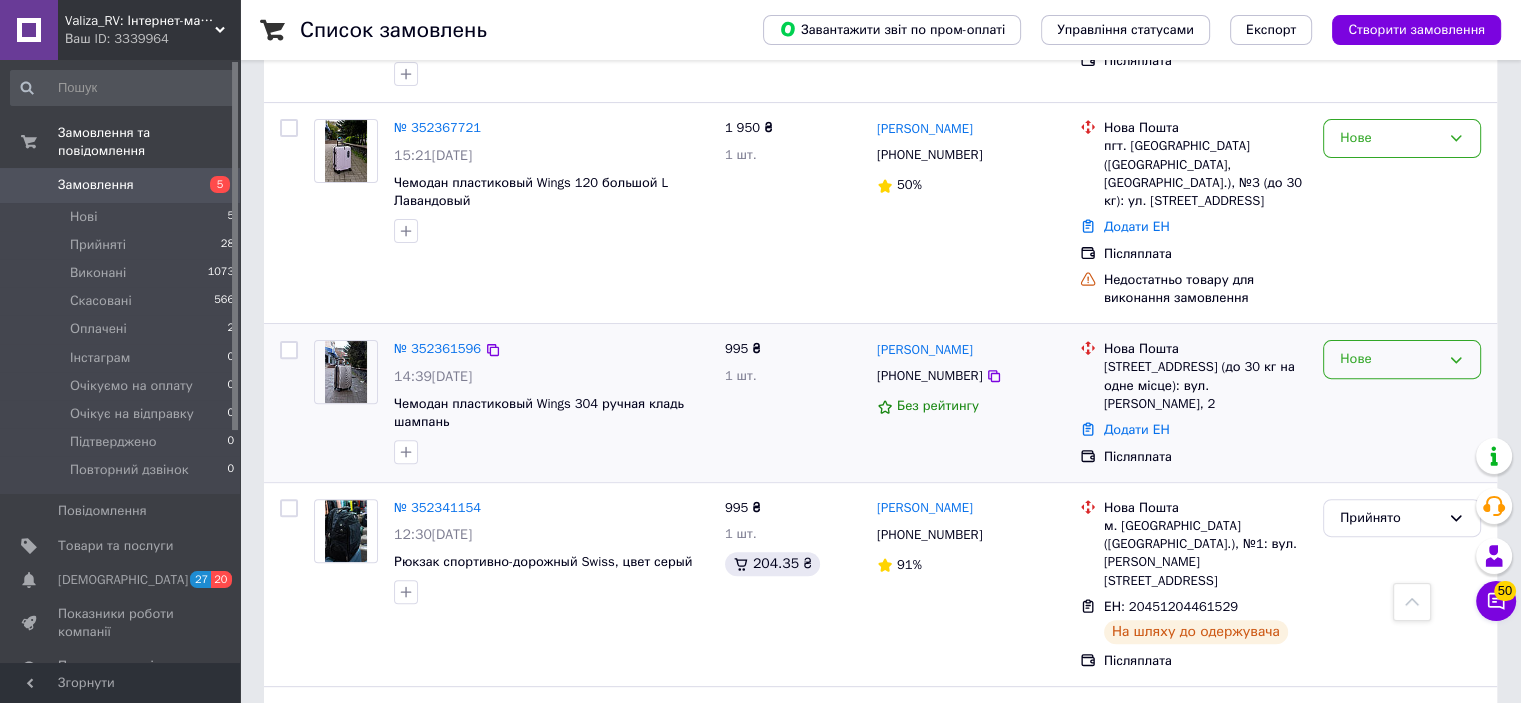 click on "Нове" at bounding box center [1390, 359] 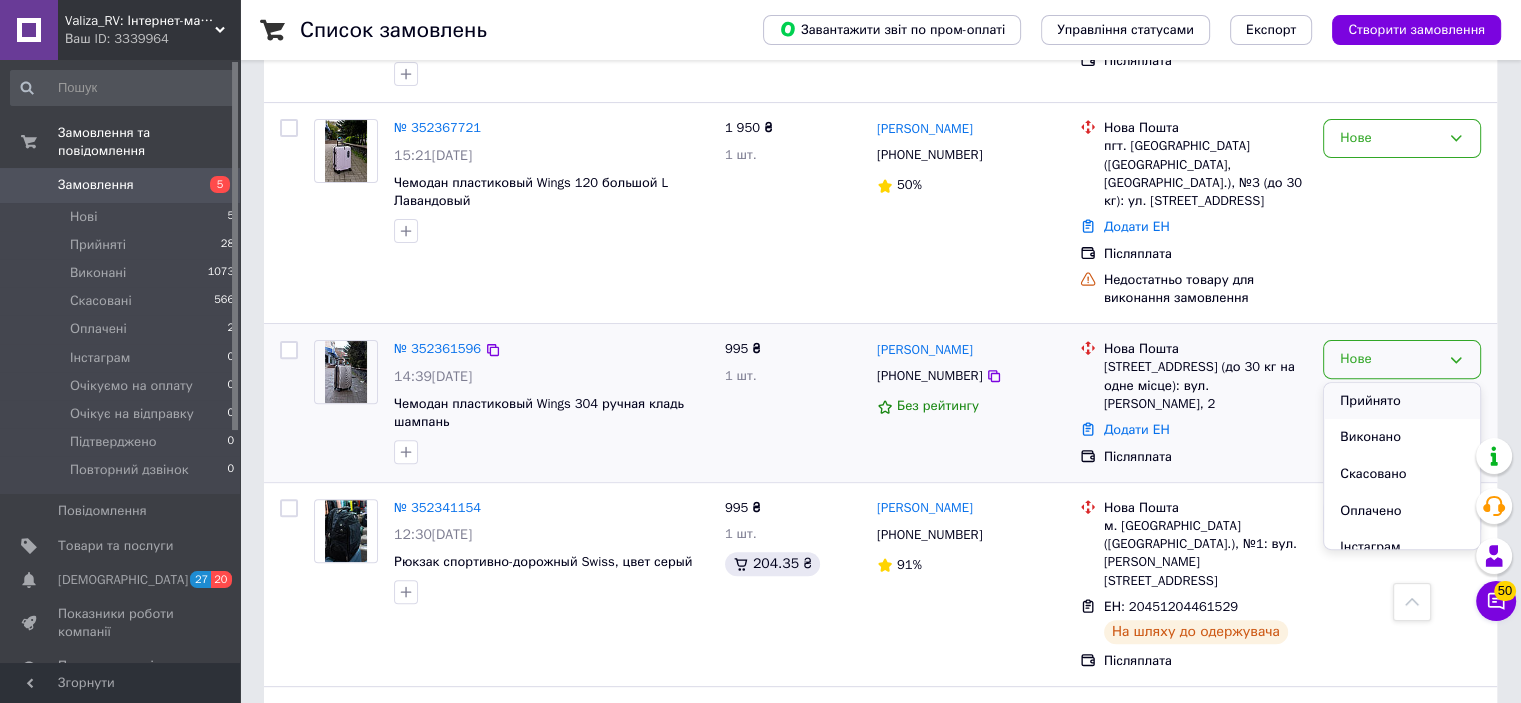 click on "Прийнято" at bounding box center (1402, 401) 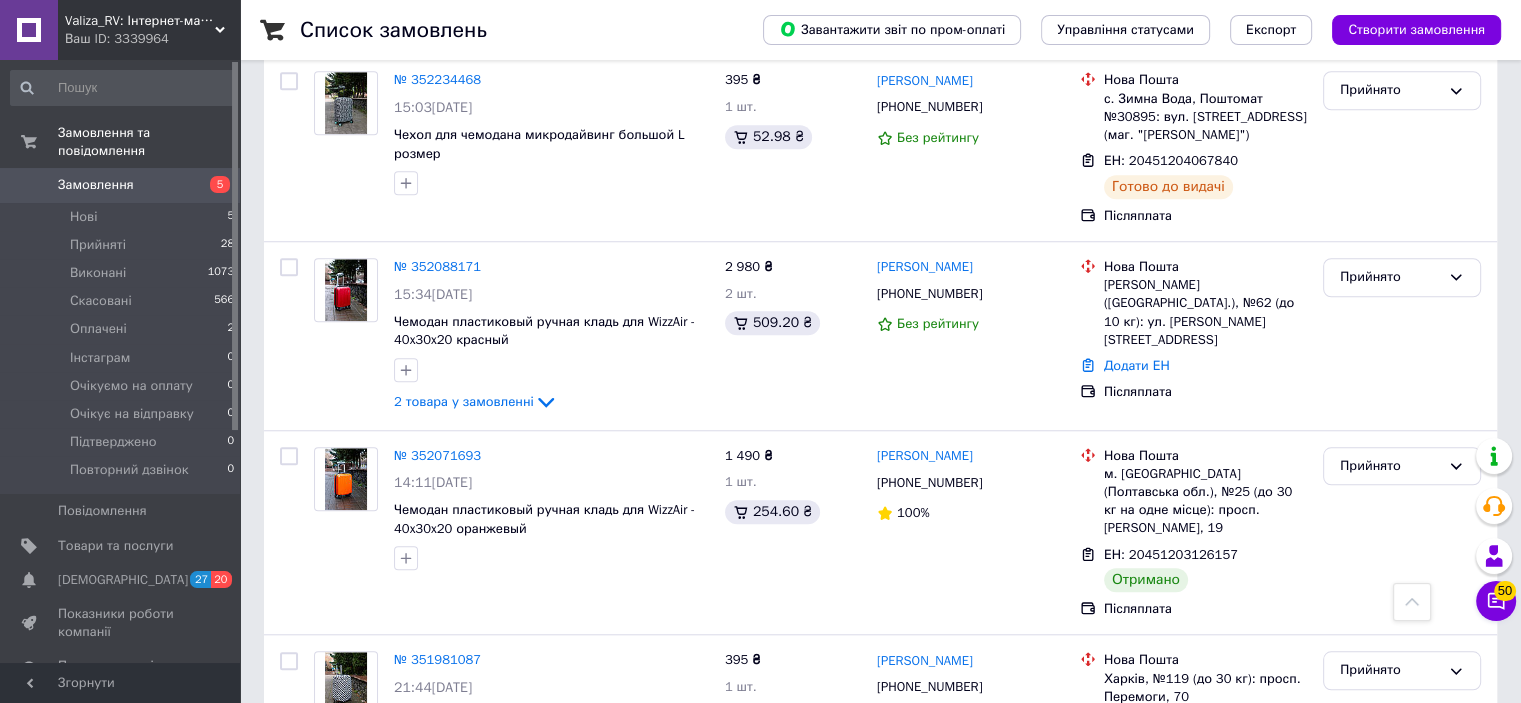 scroll, scrollTop: 1900, scrollLeft: 0, axis: vertical 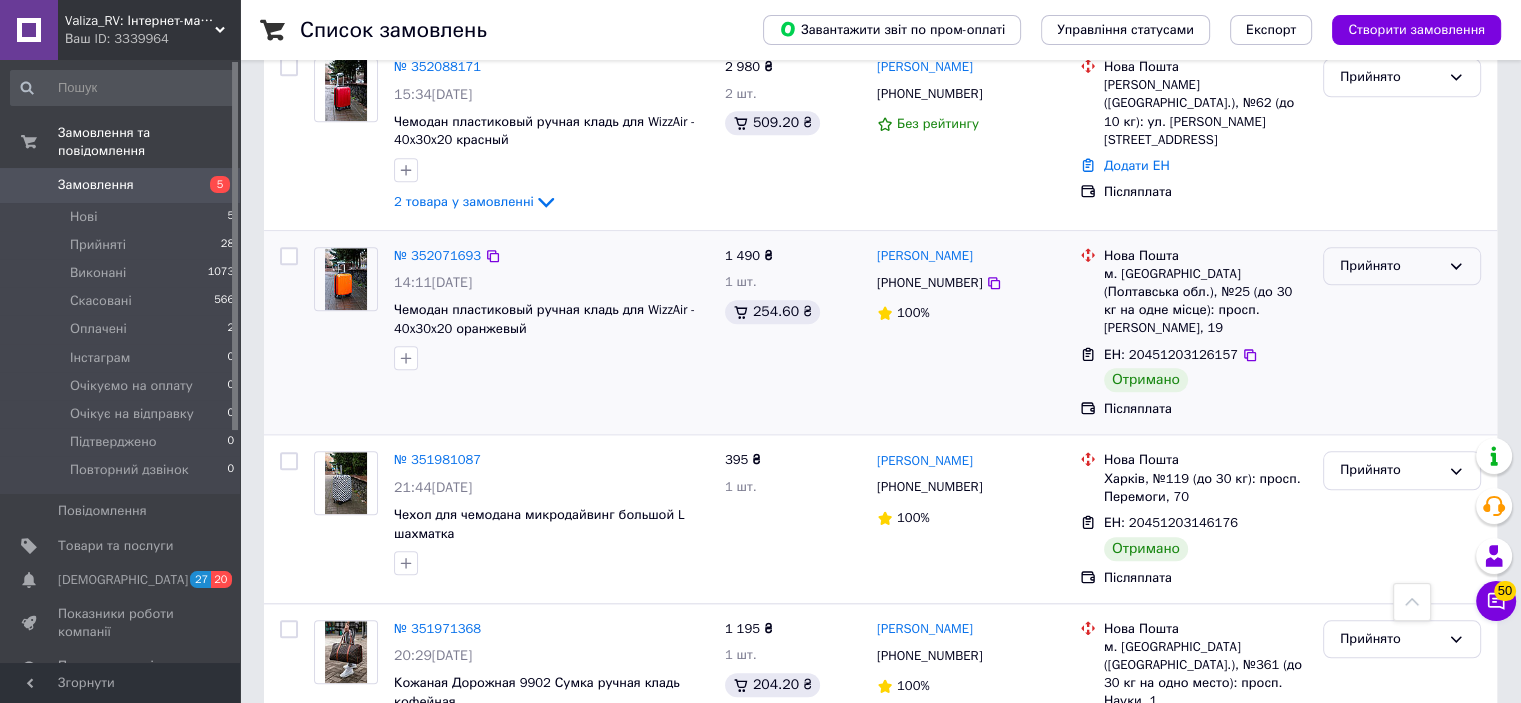 click on "Прийнято" at bounding box center (1390, 266) 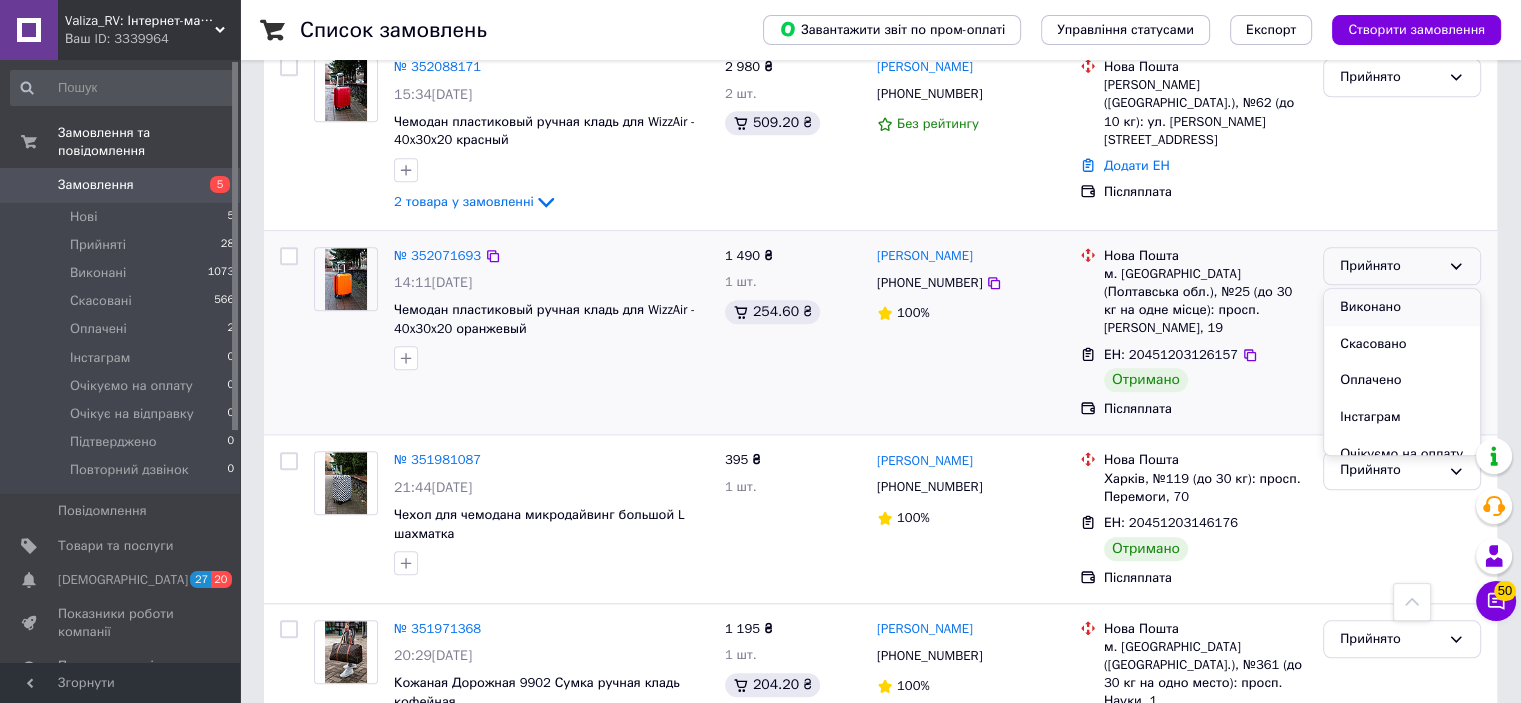 click on "Виконано" at bounding box center [1402, 307] 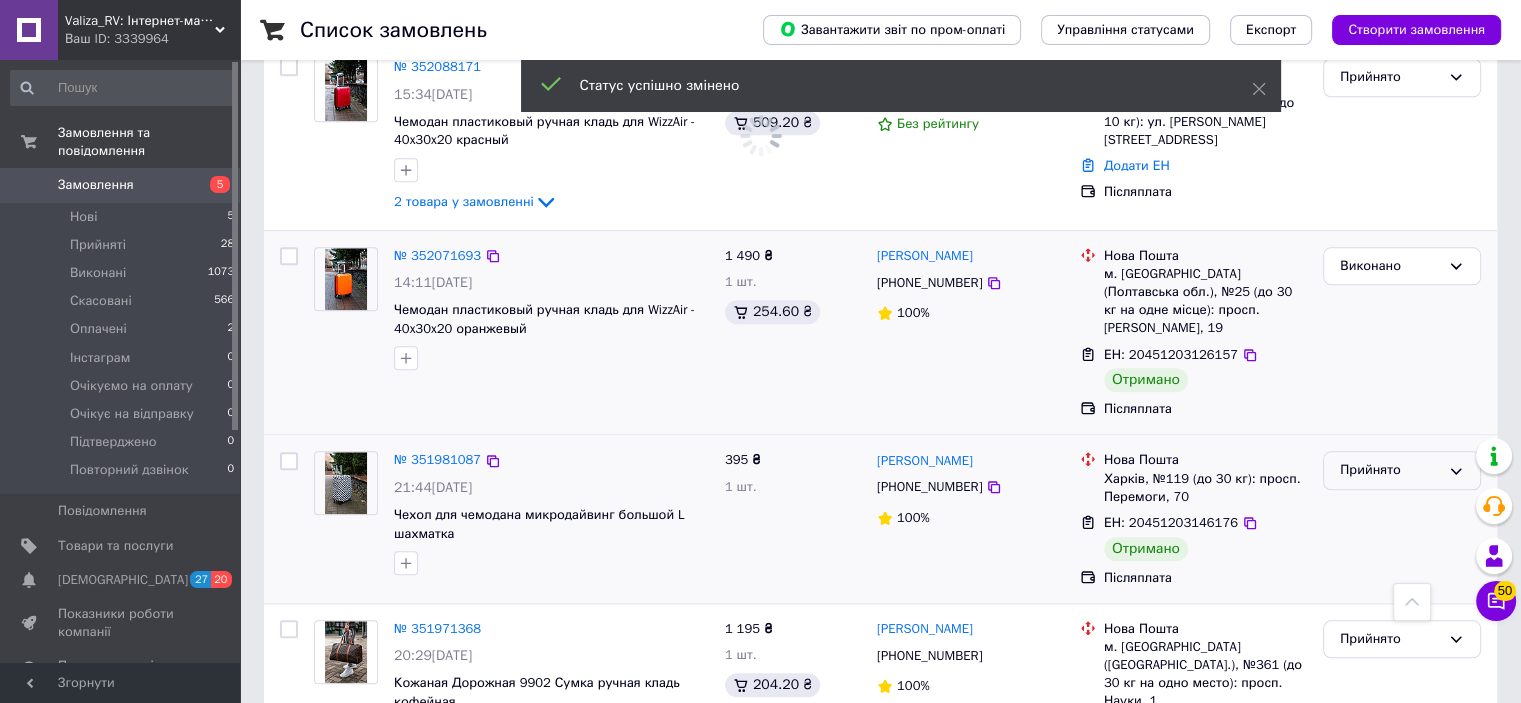 click on "Прийнято" at bounding box center (1390, 470) 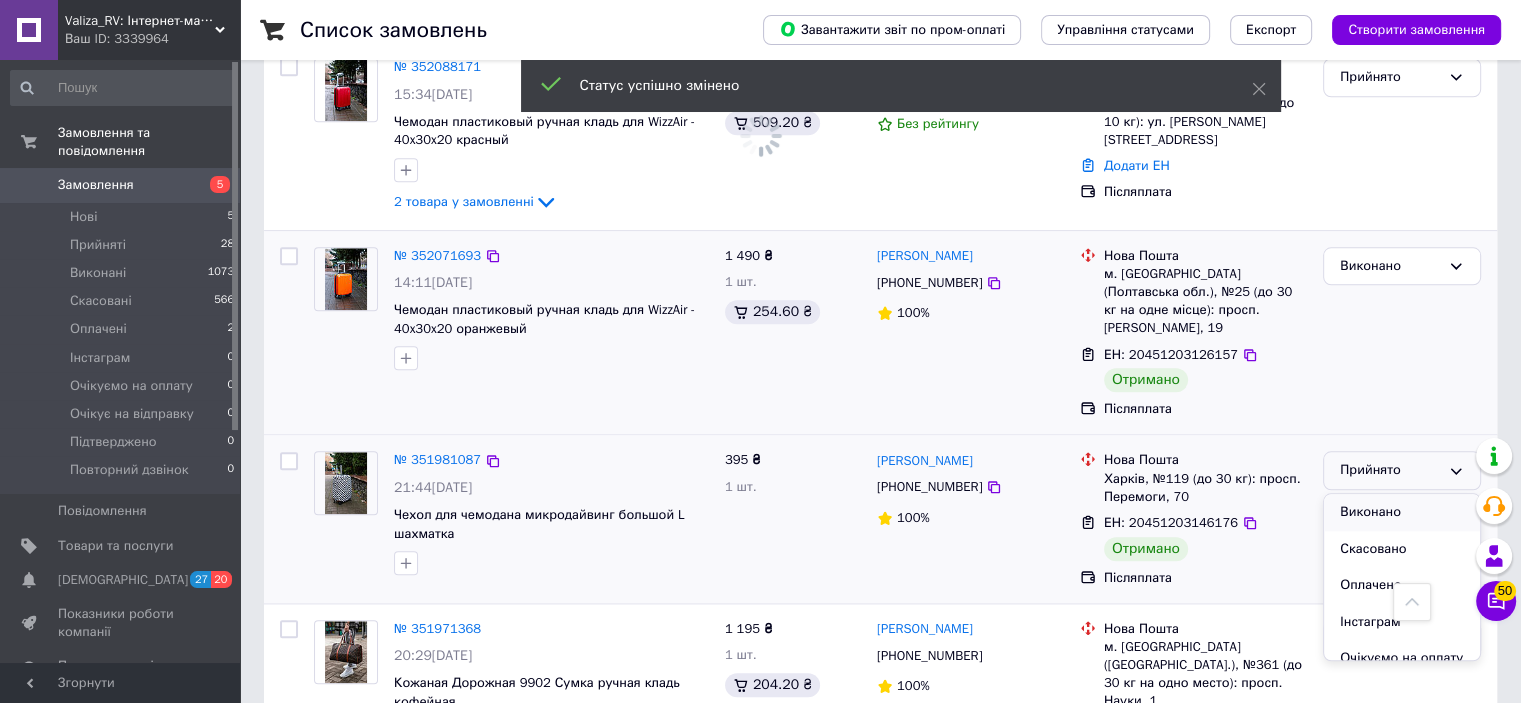 click on "Виконано" at bounding box center [1402, 512] 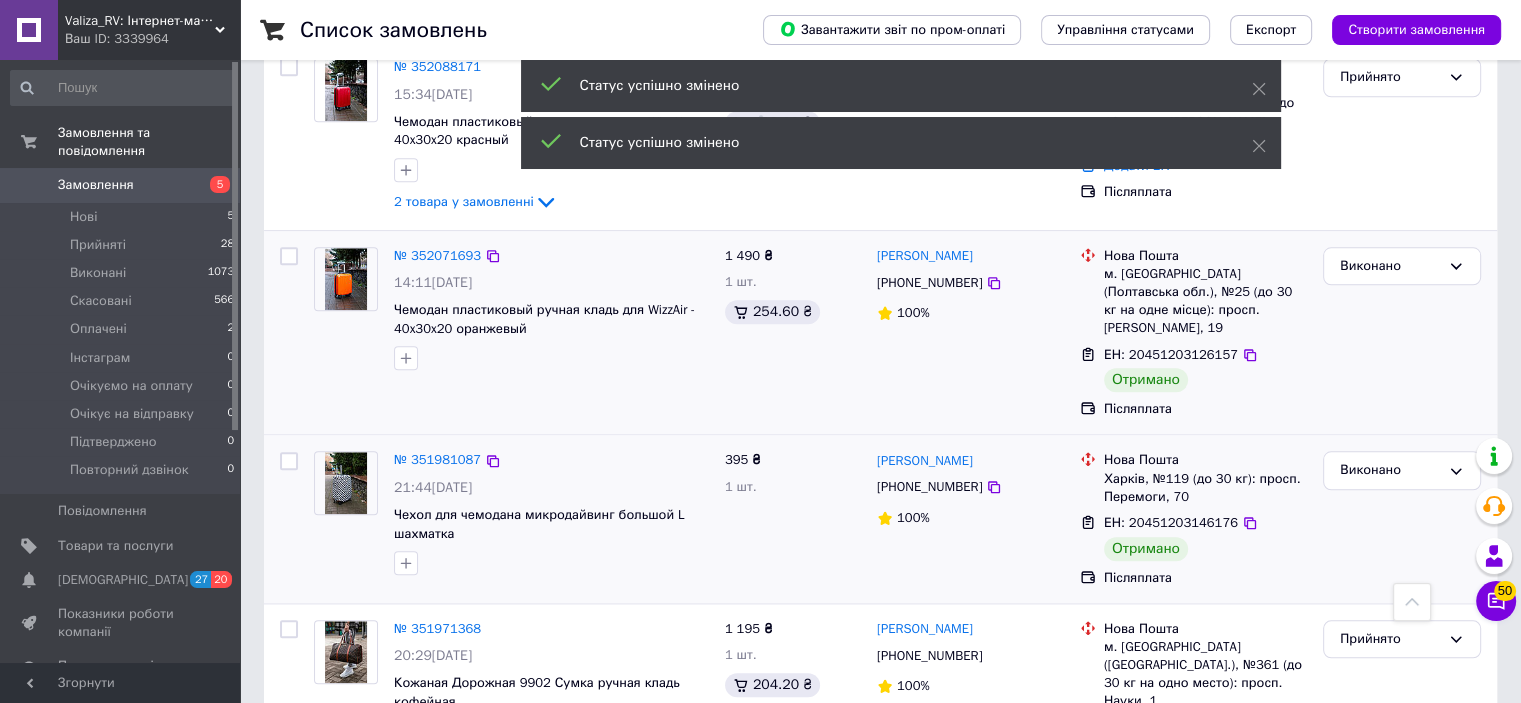 scroll, scrollTop: 2100, scrollLeft: 0, axis: vertical 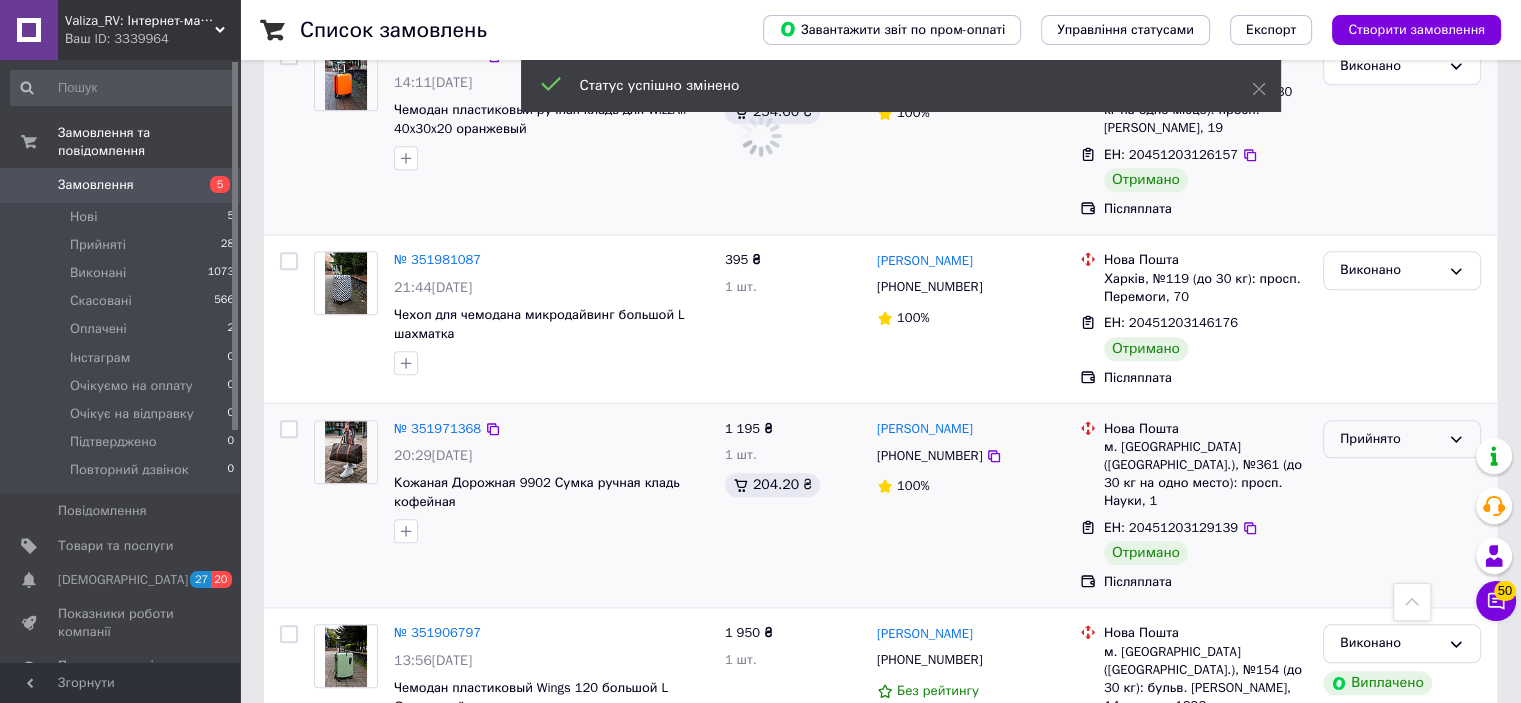 click on "Прийнято" at bounding box center (1390, 439) 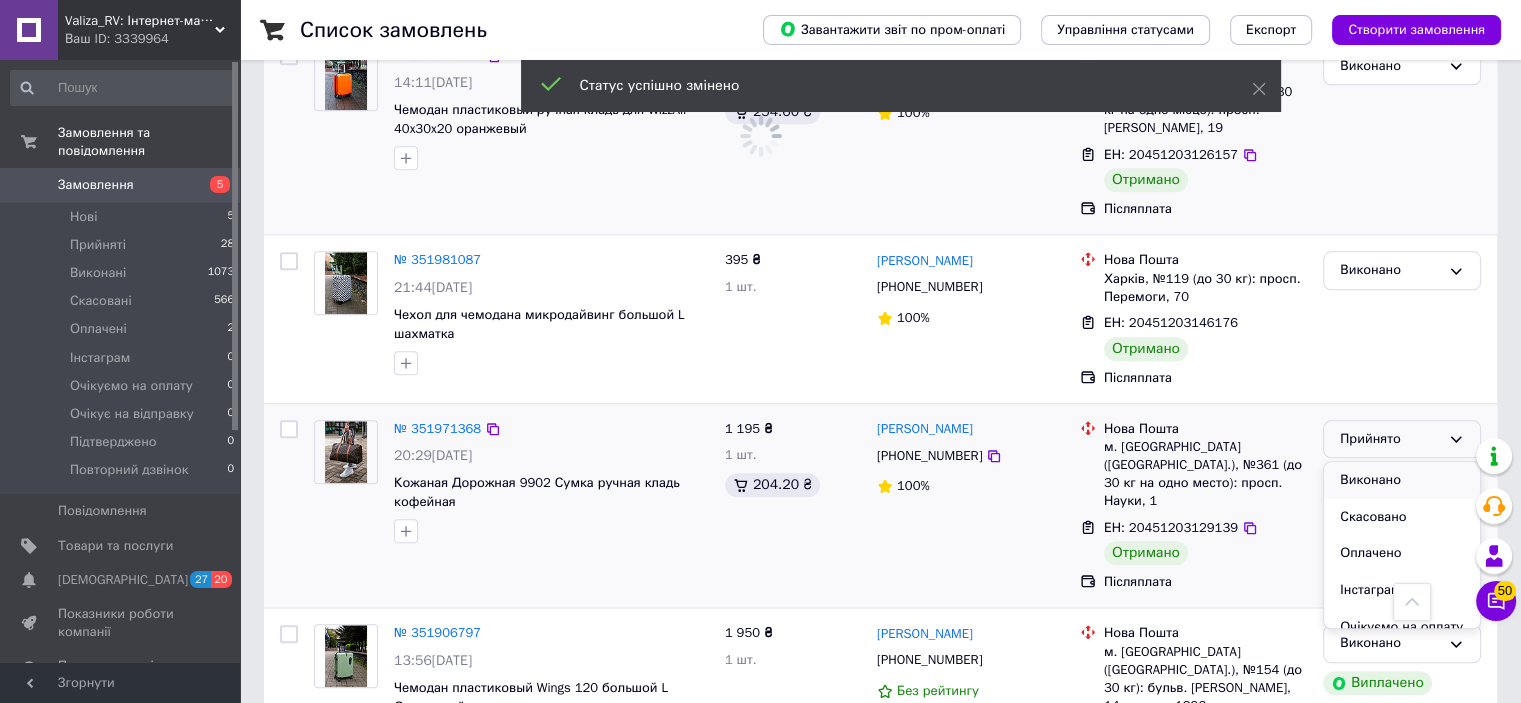 click on "Виконано" at bounding box center [1402, 480] 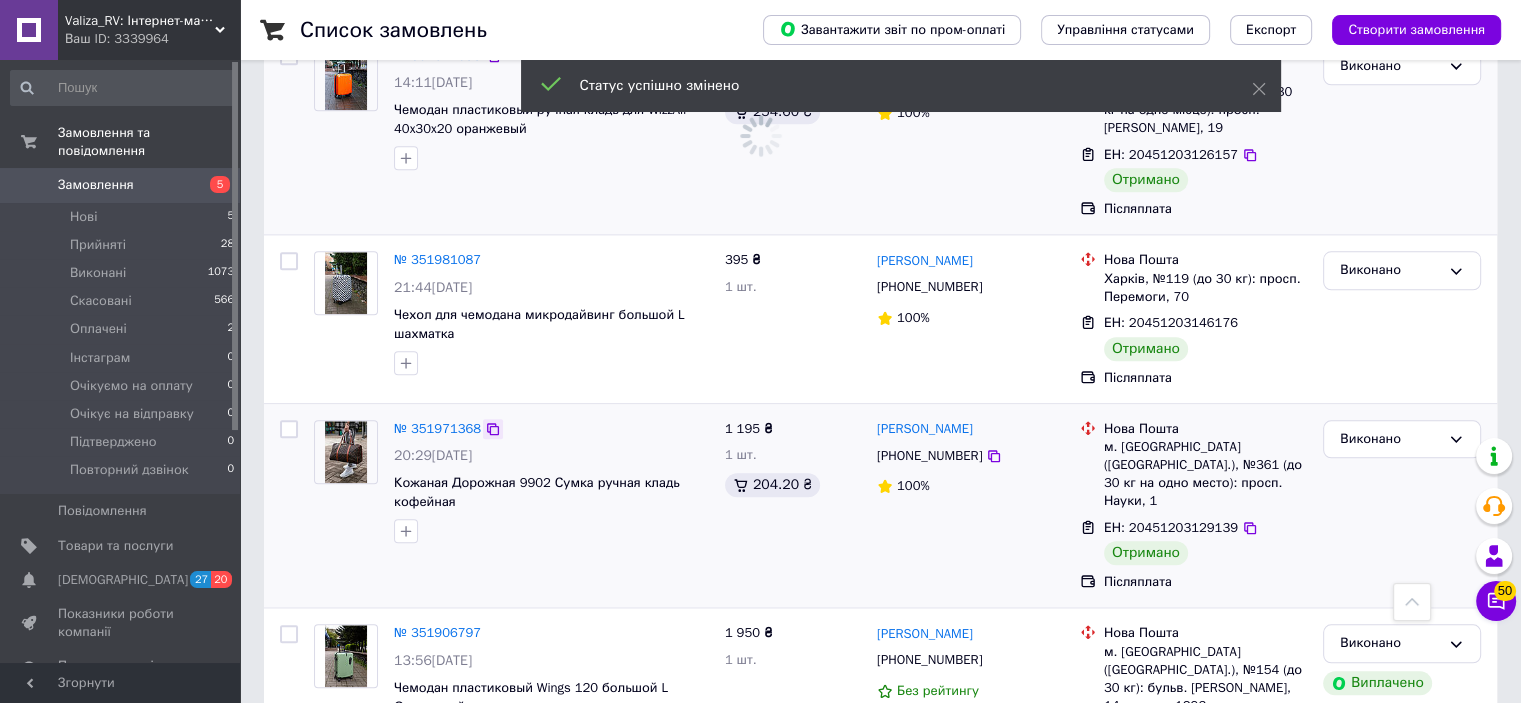click 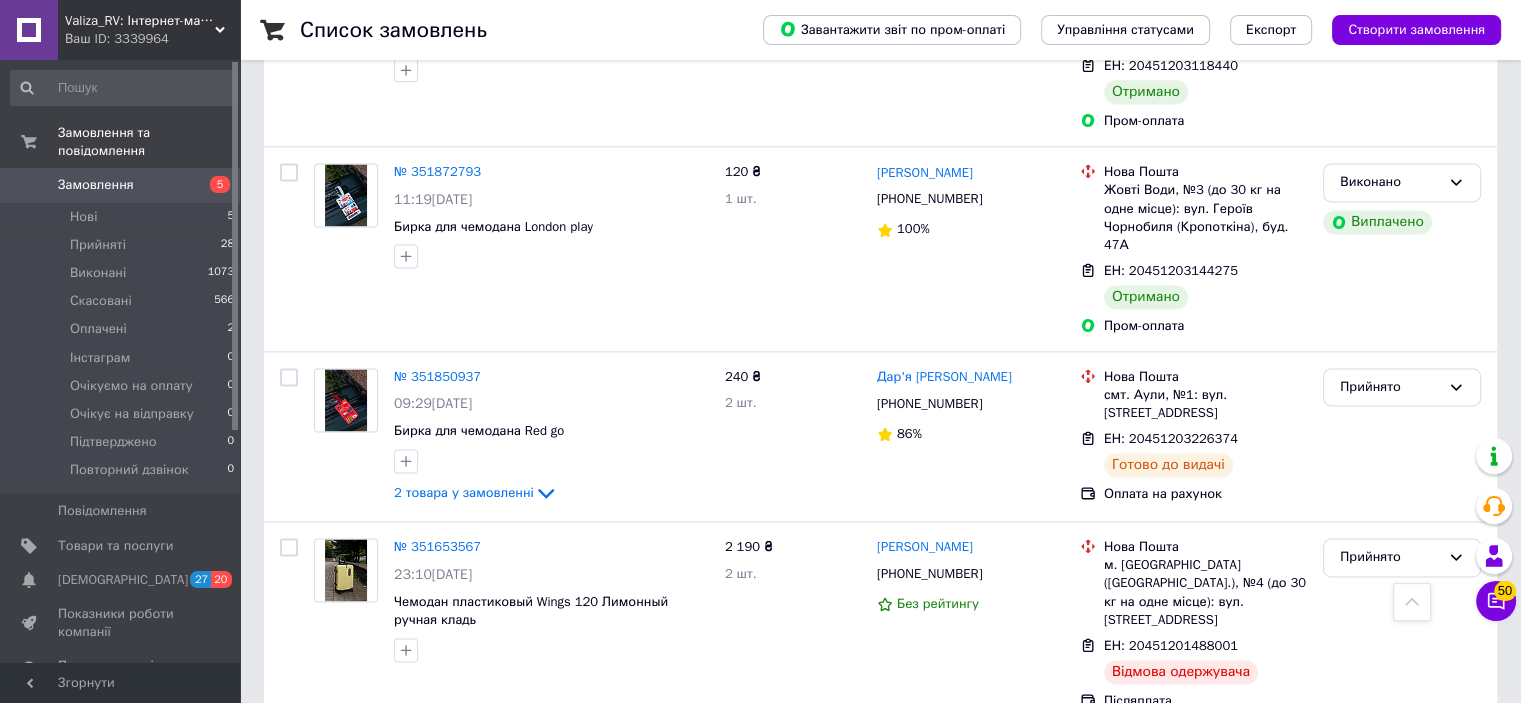 scroll, scrollTop: 2800, scrollLeft: 0, axis: vertical 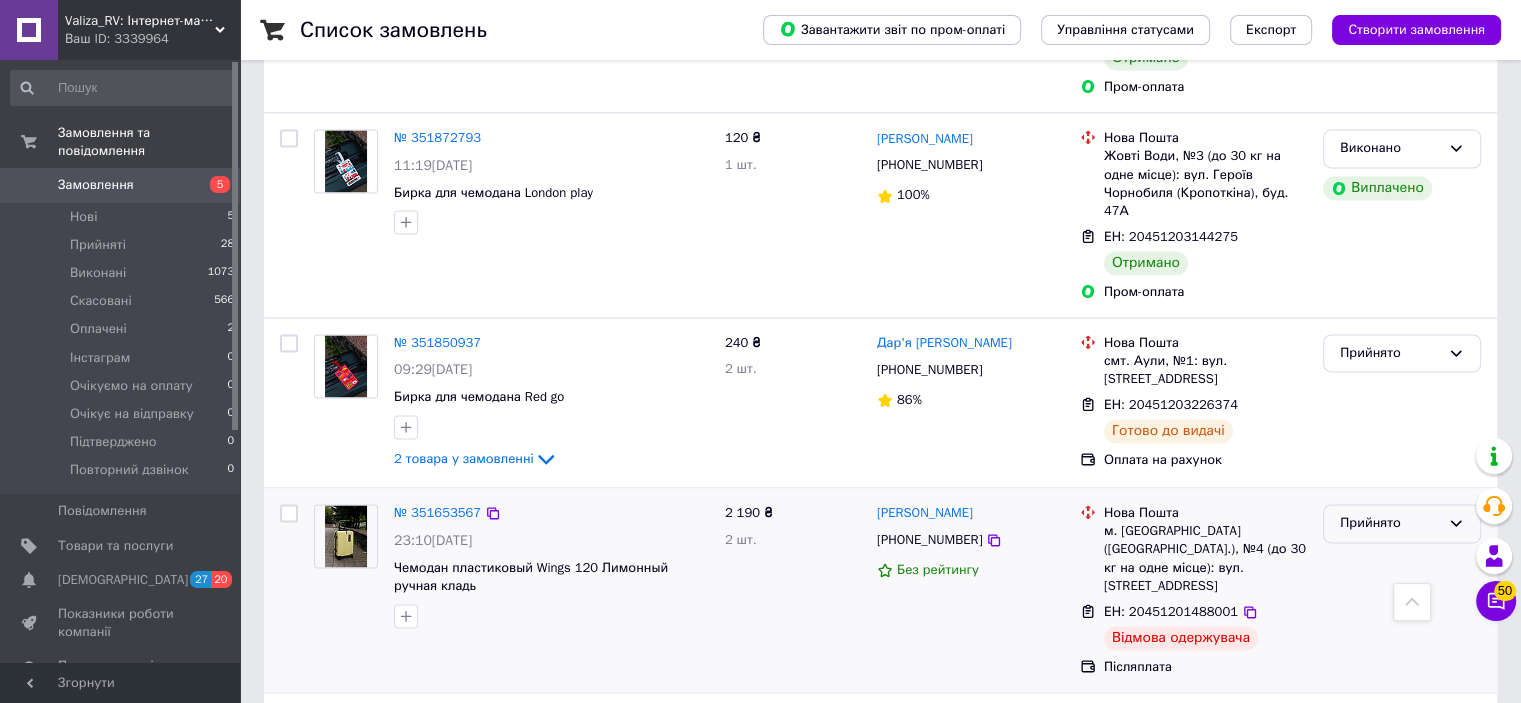 click on "Прийнято" at bounding box center [1390, 523] 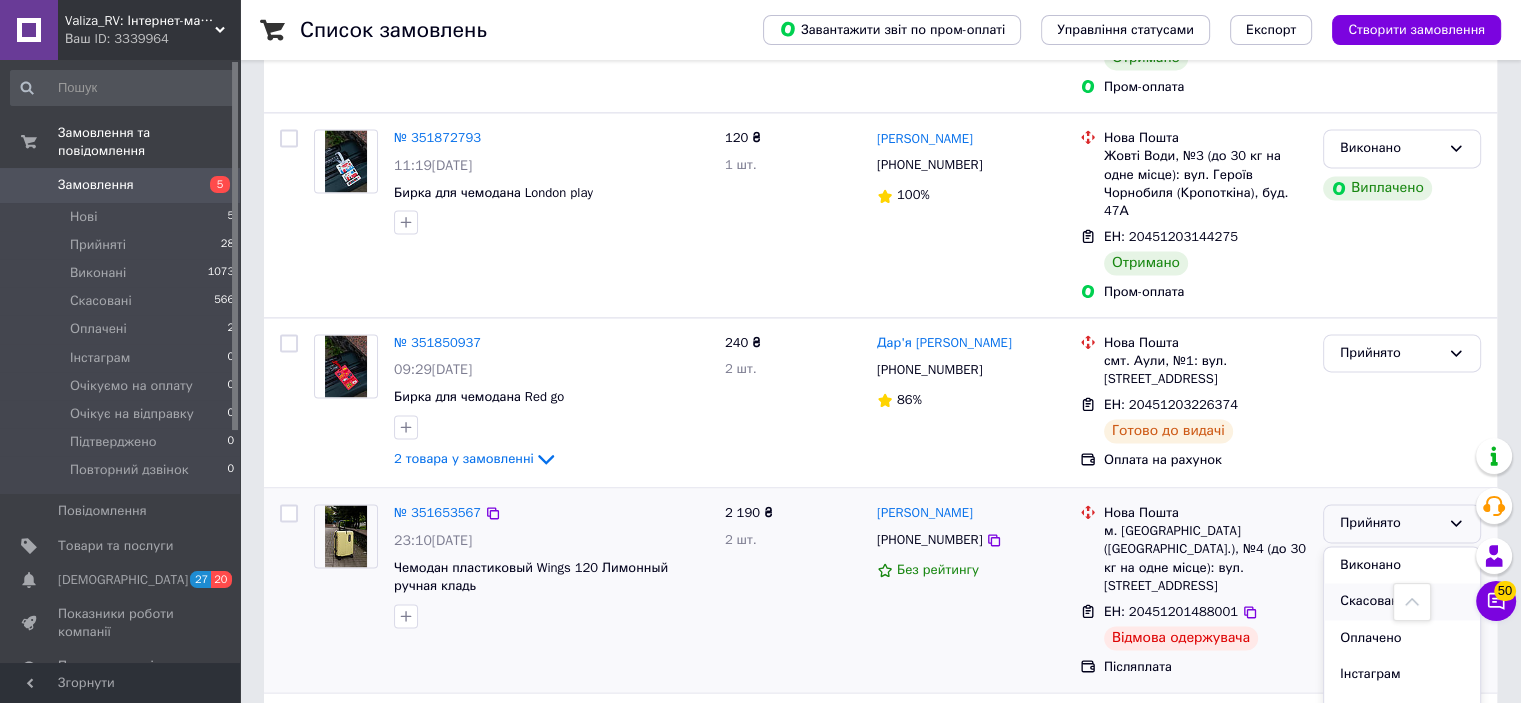 click on "Скасовано" at bounding box center (1402, 601) 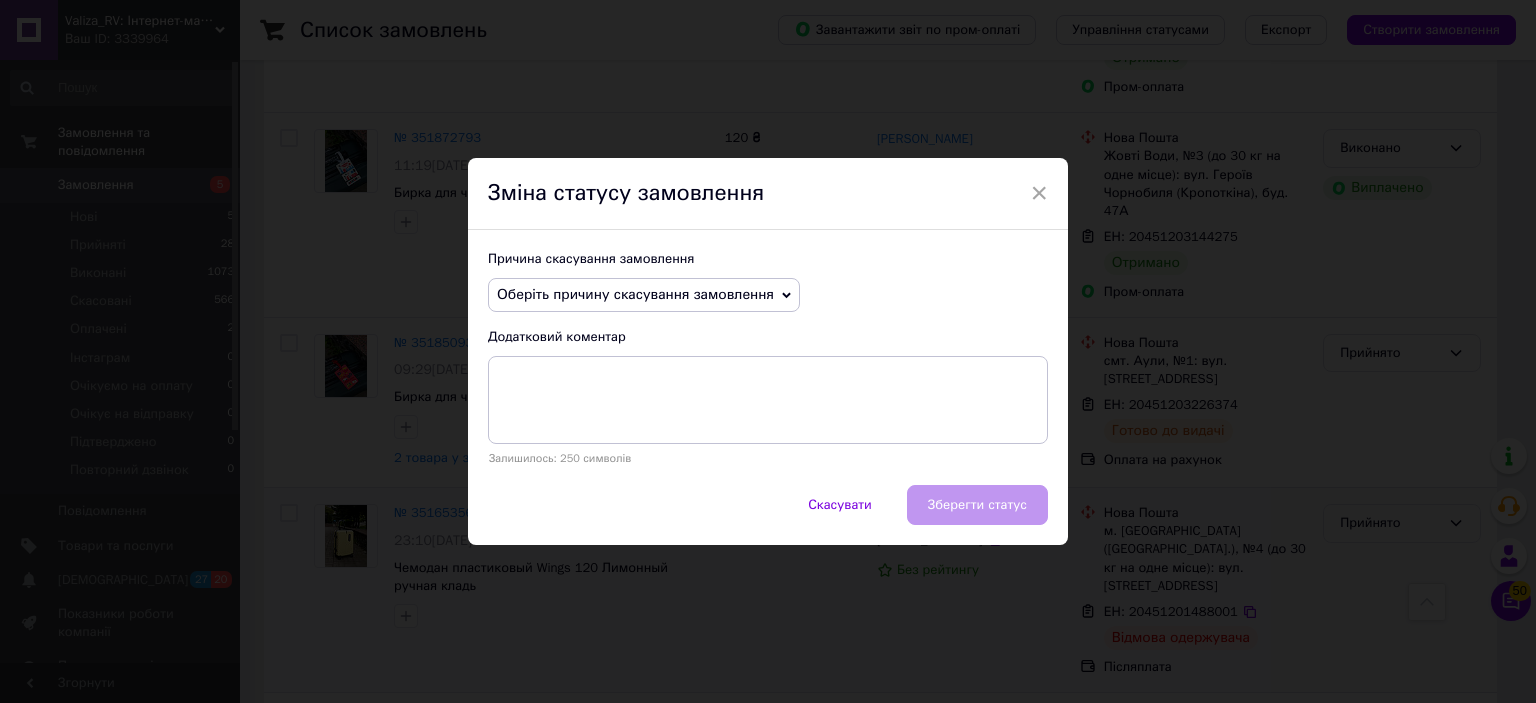 click on "Оберіть причину скасування замовлення" at bounding box center [635, 294] 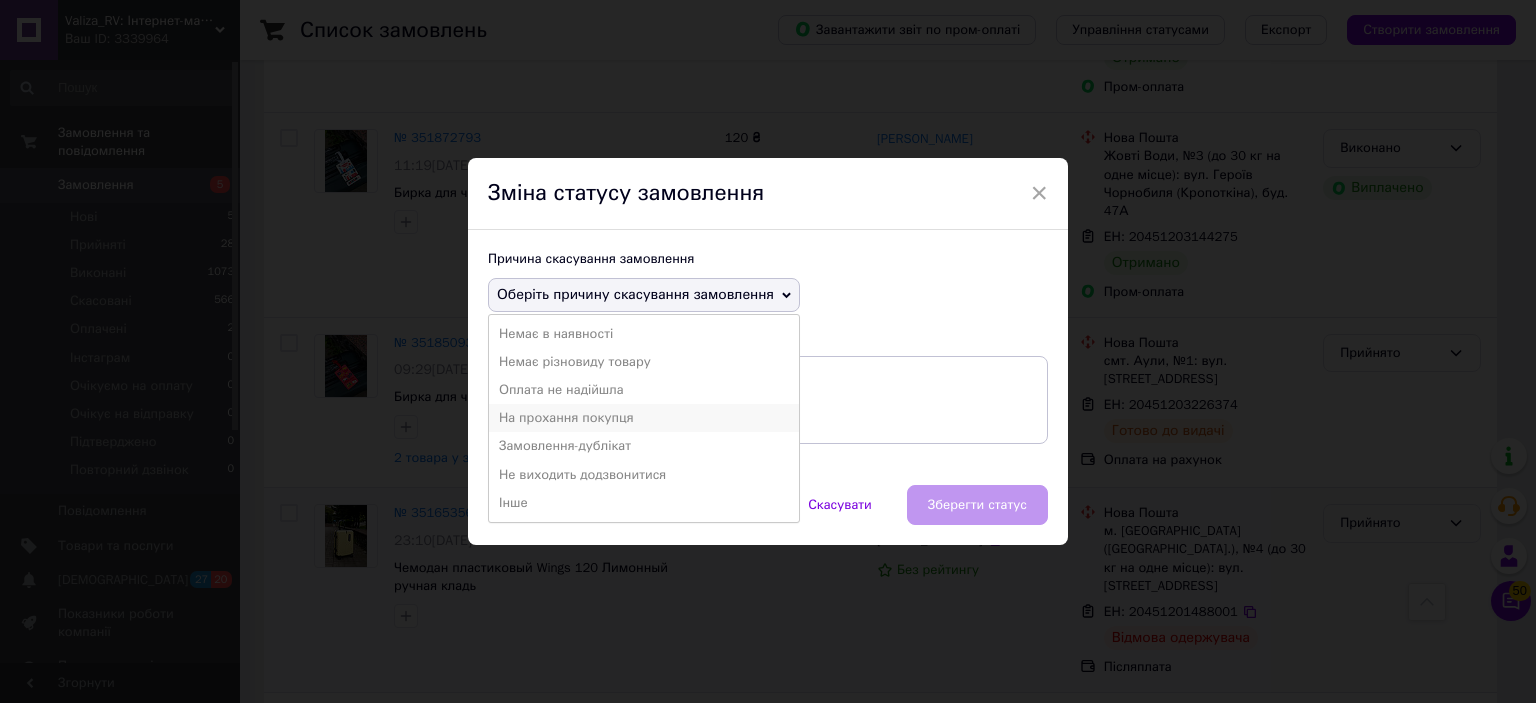 click on "На прохання покупця" at bounding box center (644, 418) 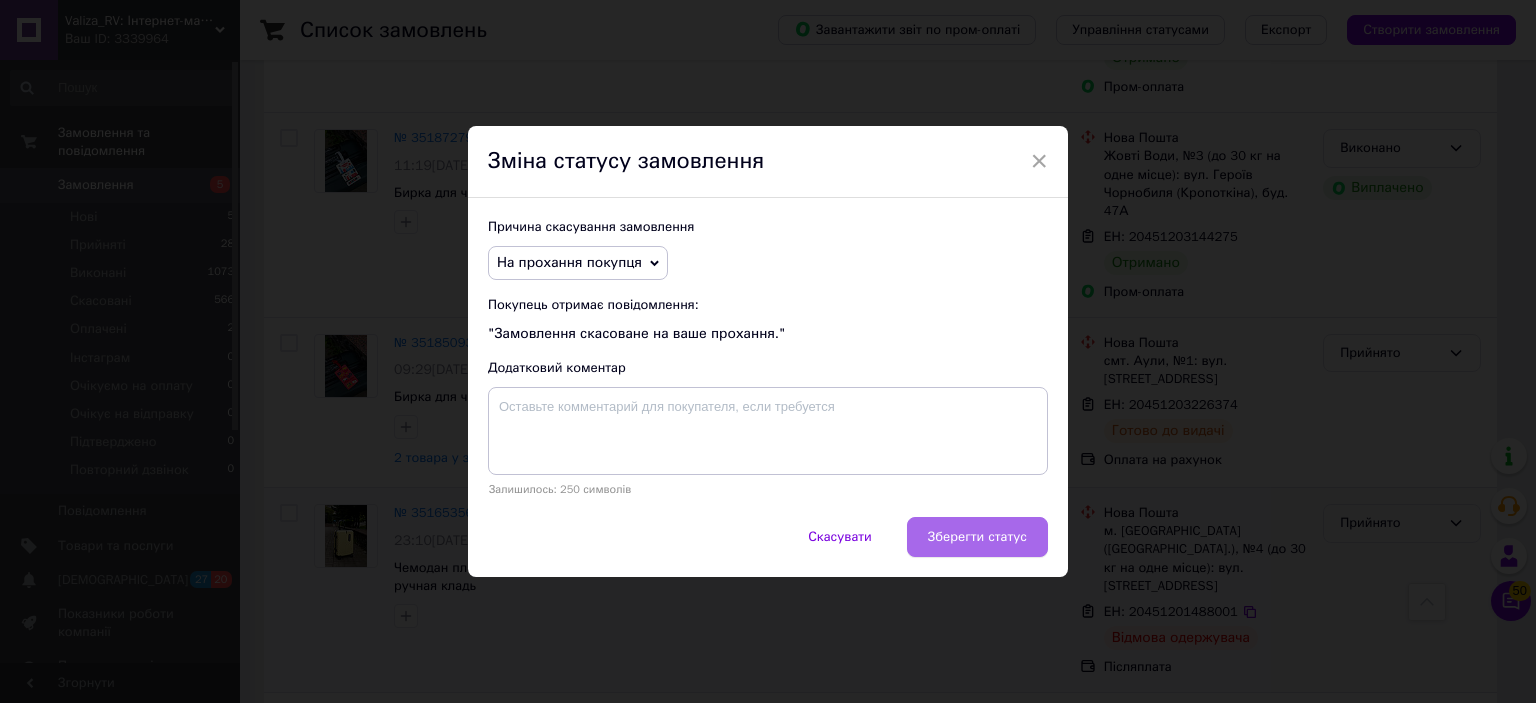 click on "Зберегти статус" at bounding box center [977, 537] 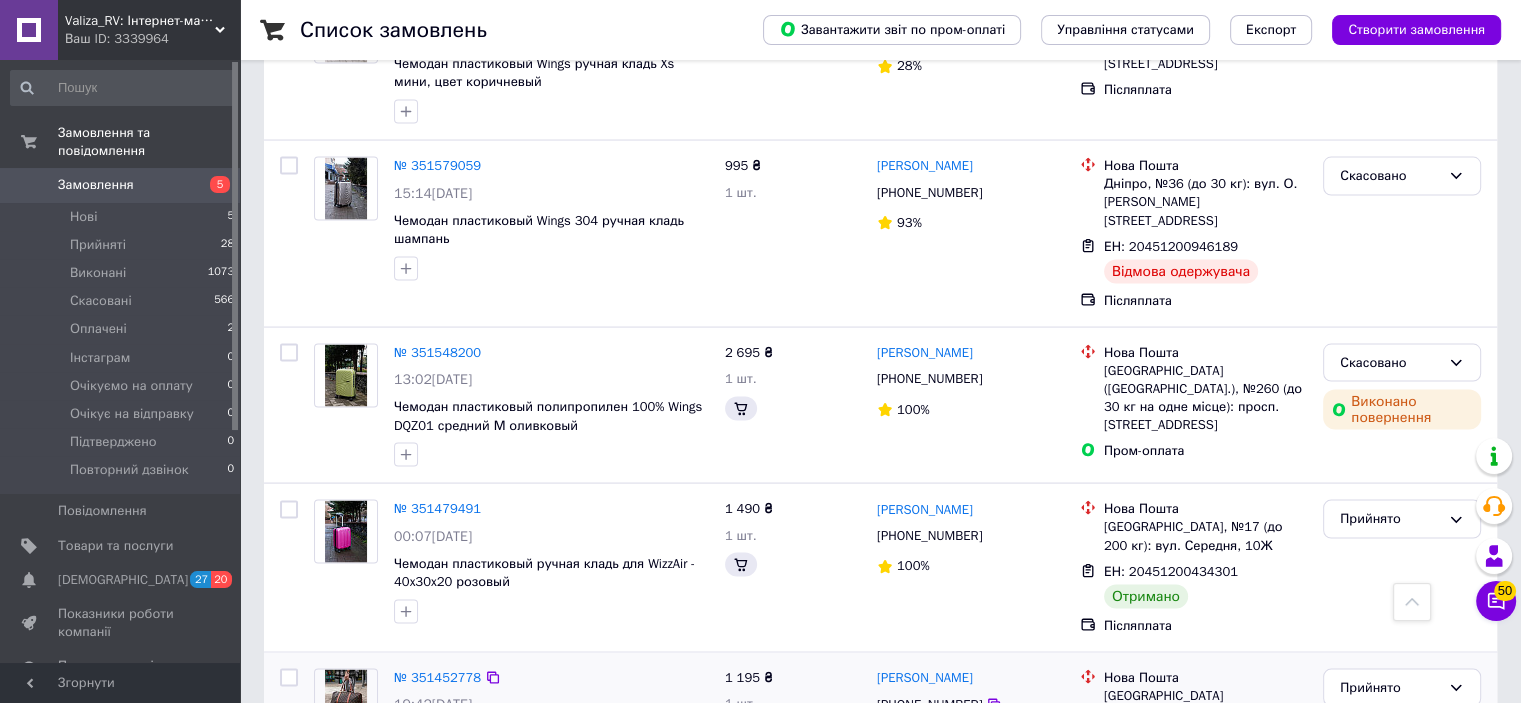 scroll, scrollTop: 4000, scrollLeft: 0, axis: vertical 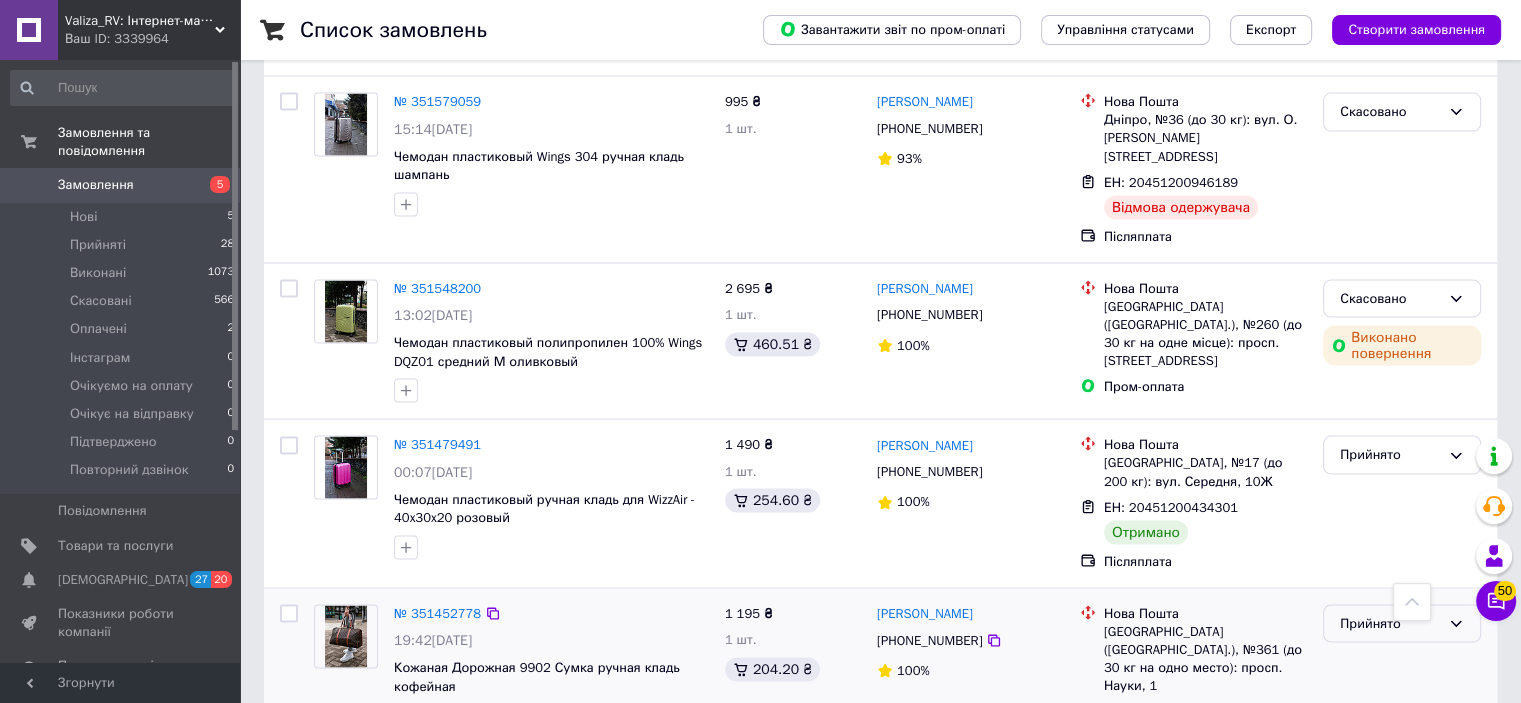 click on "Прийнято" at bounding box center (1390, 624) 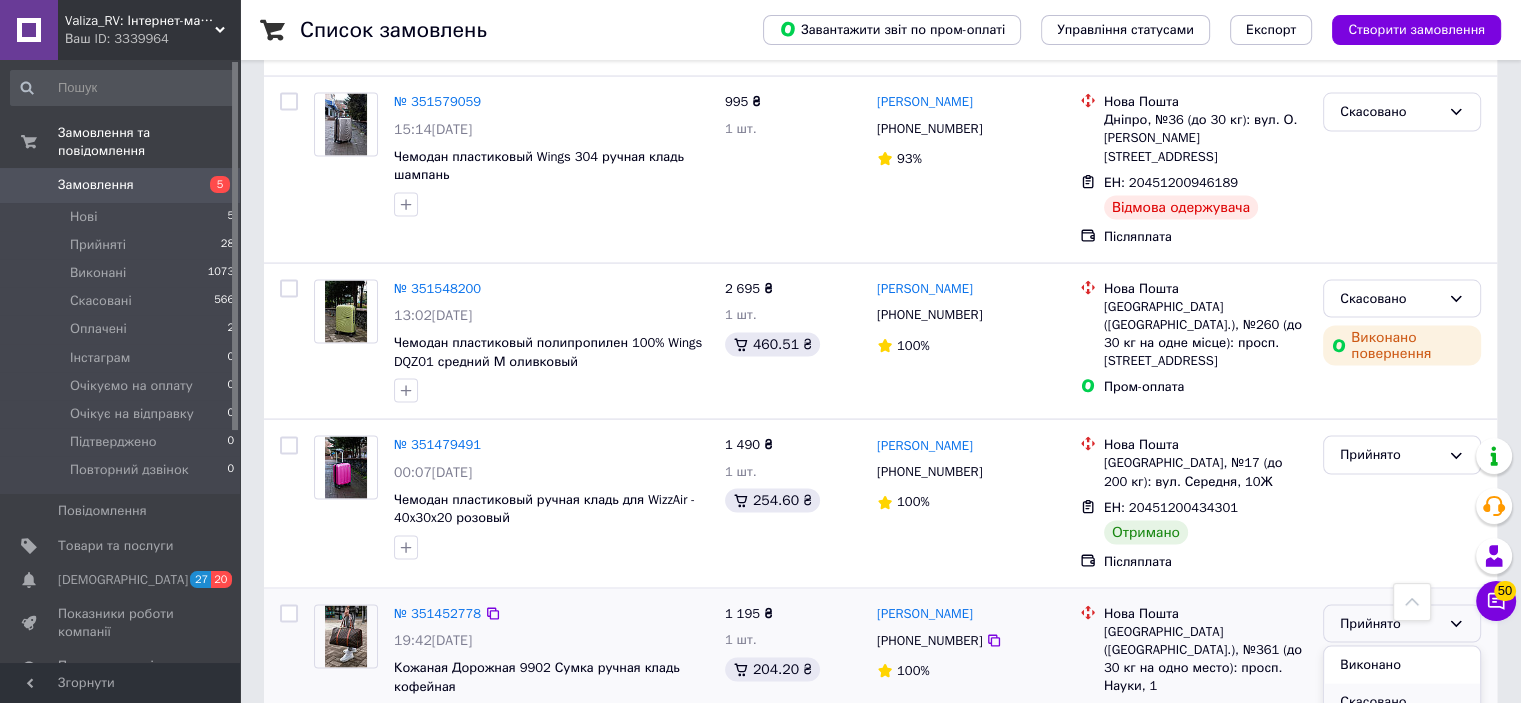 click on "Скасовано" at bounding box center [1402, 702] 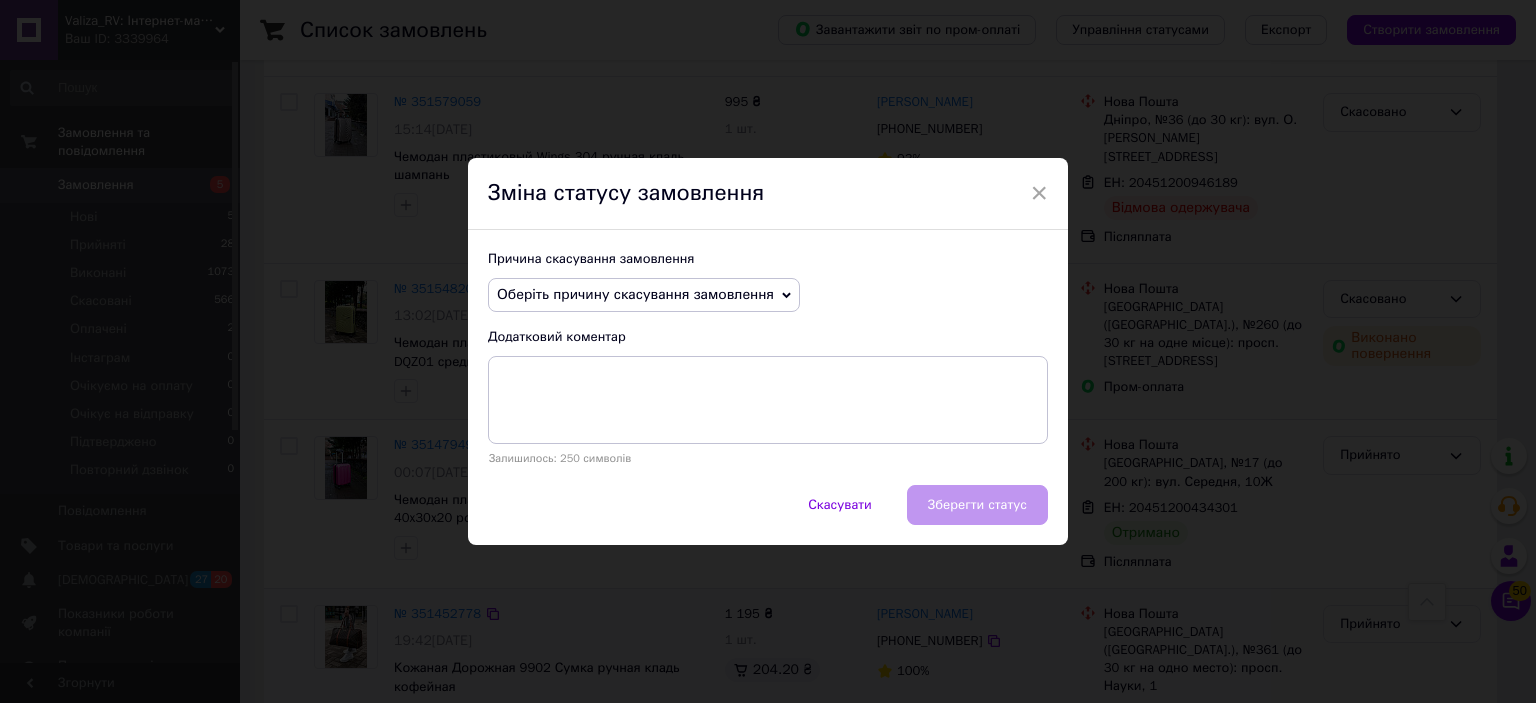 click on "Оберіть причину скасування замовлення" at bounding box center [635, 294] 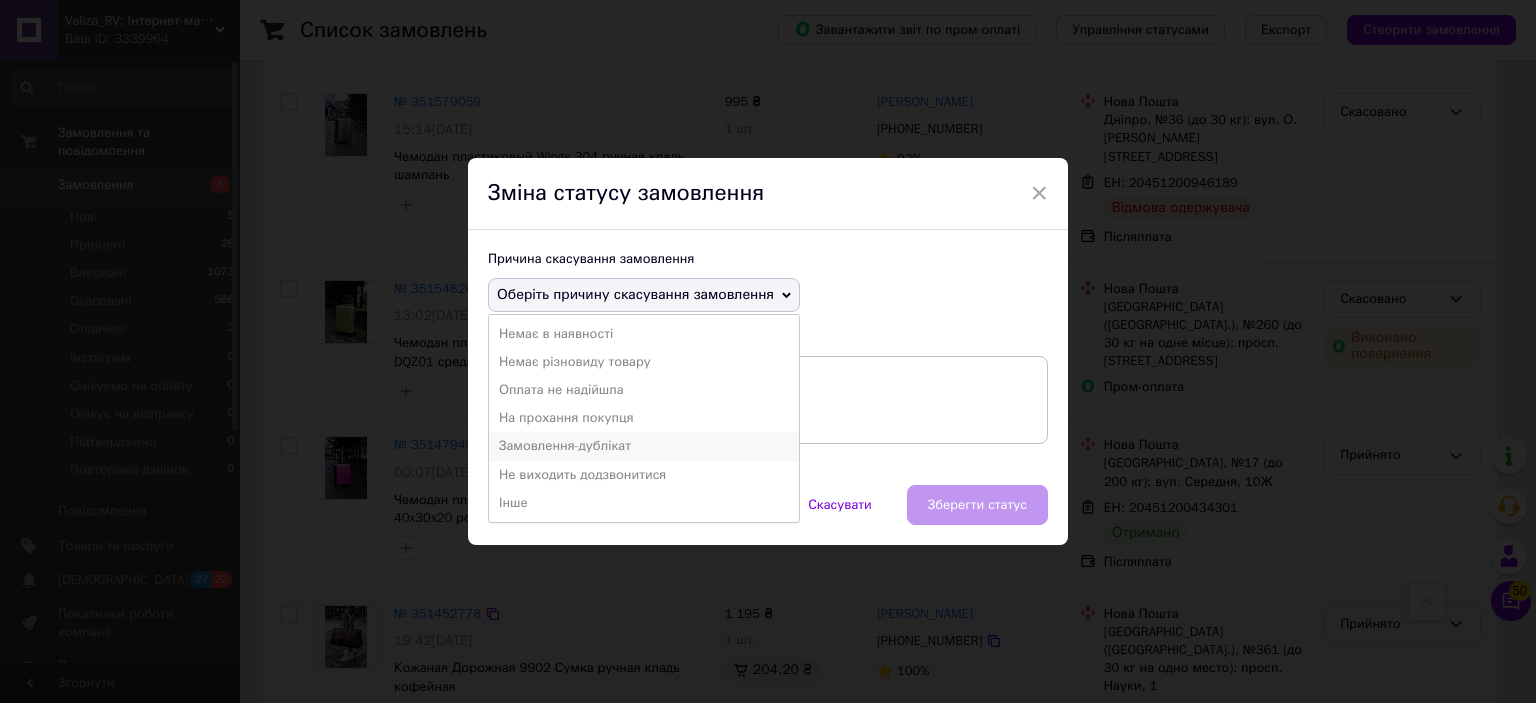 click on "Замовлення-дублікат" at bounding box center (644, 446) 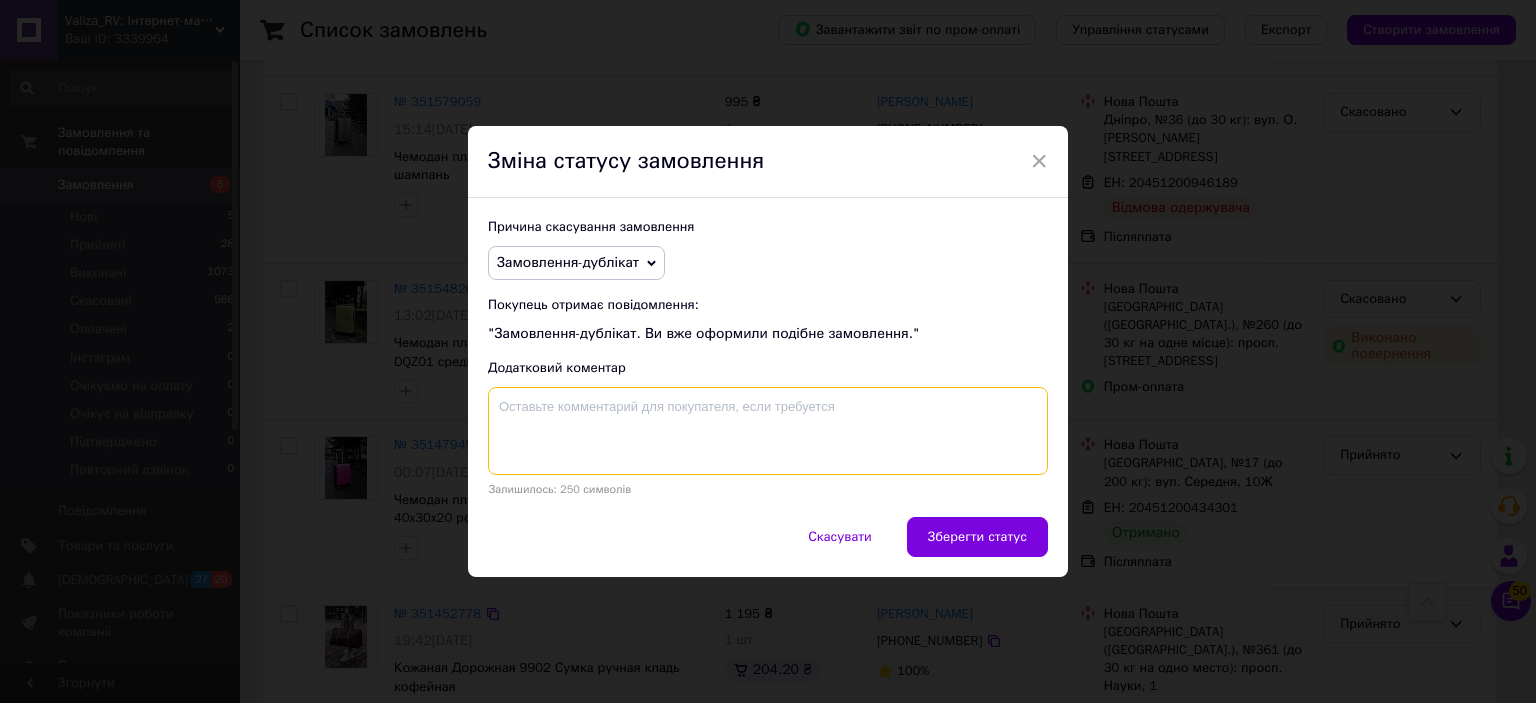 click at bounding box center (768, 431) 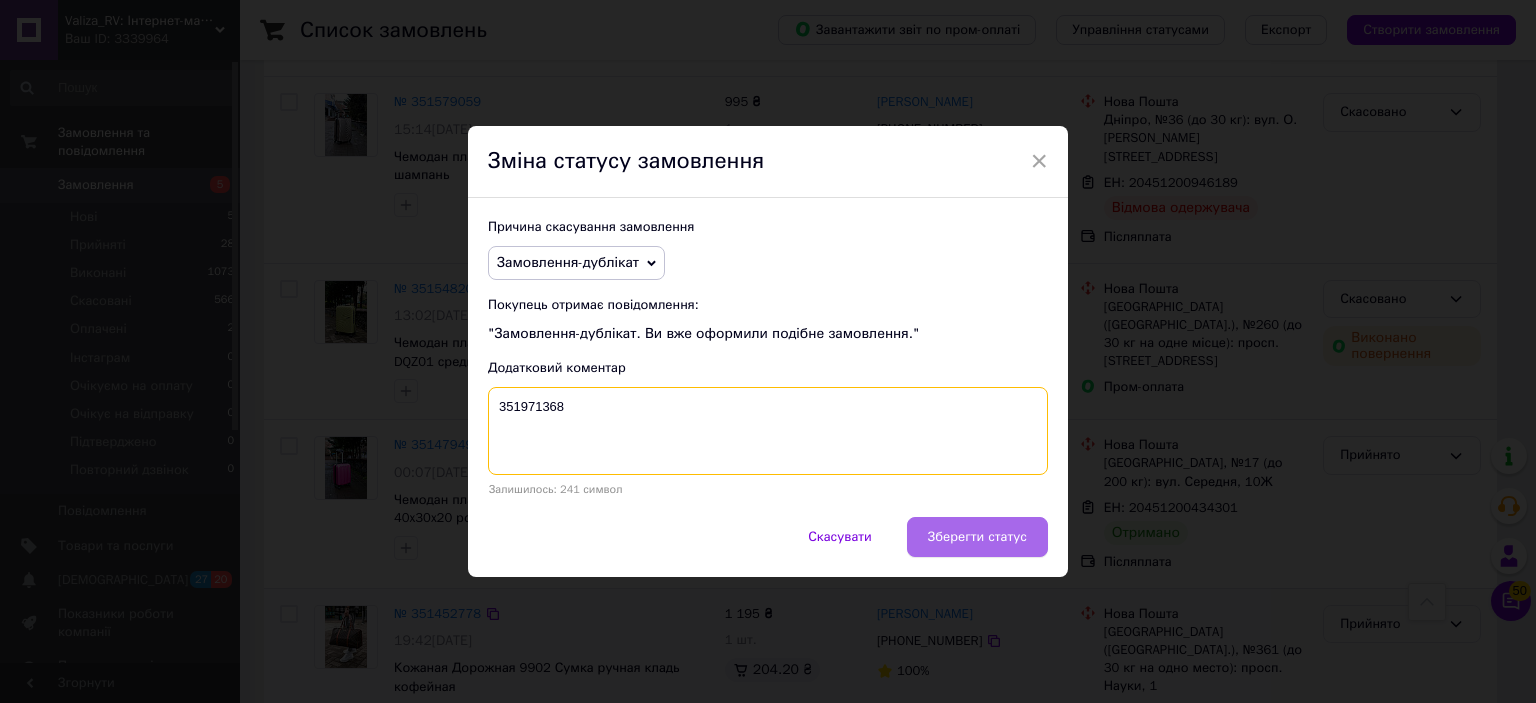 type on "351971368" 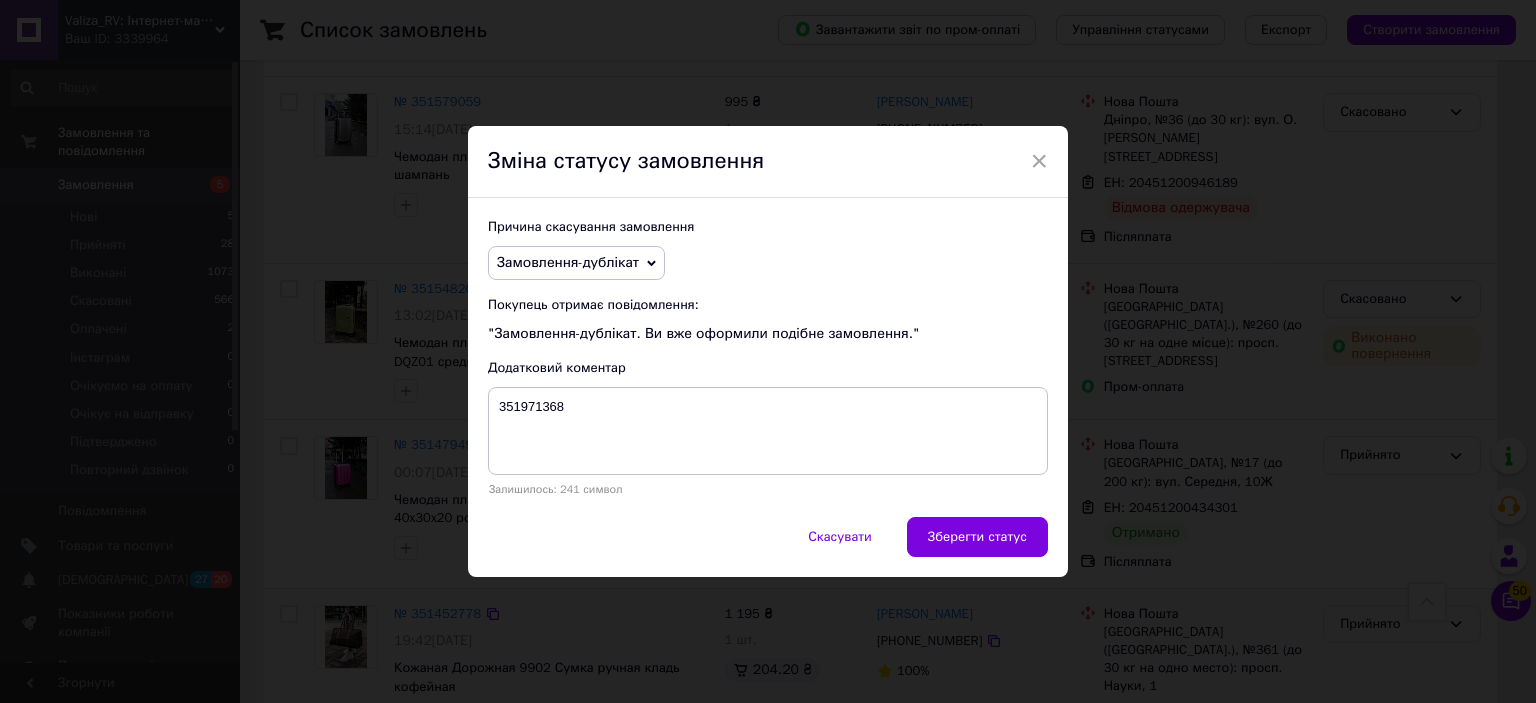click on "Зберегти статус" at bounding box center [977, 537] 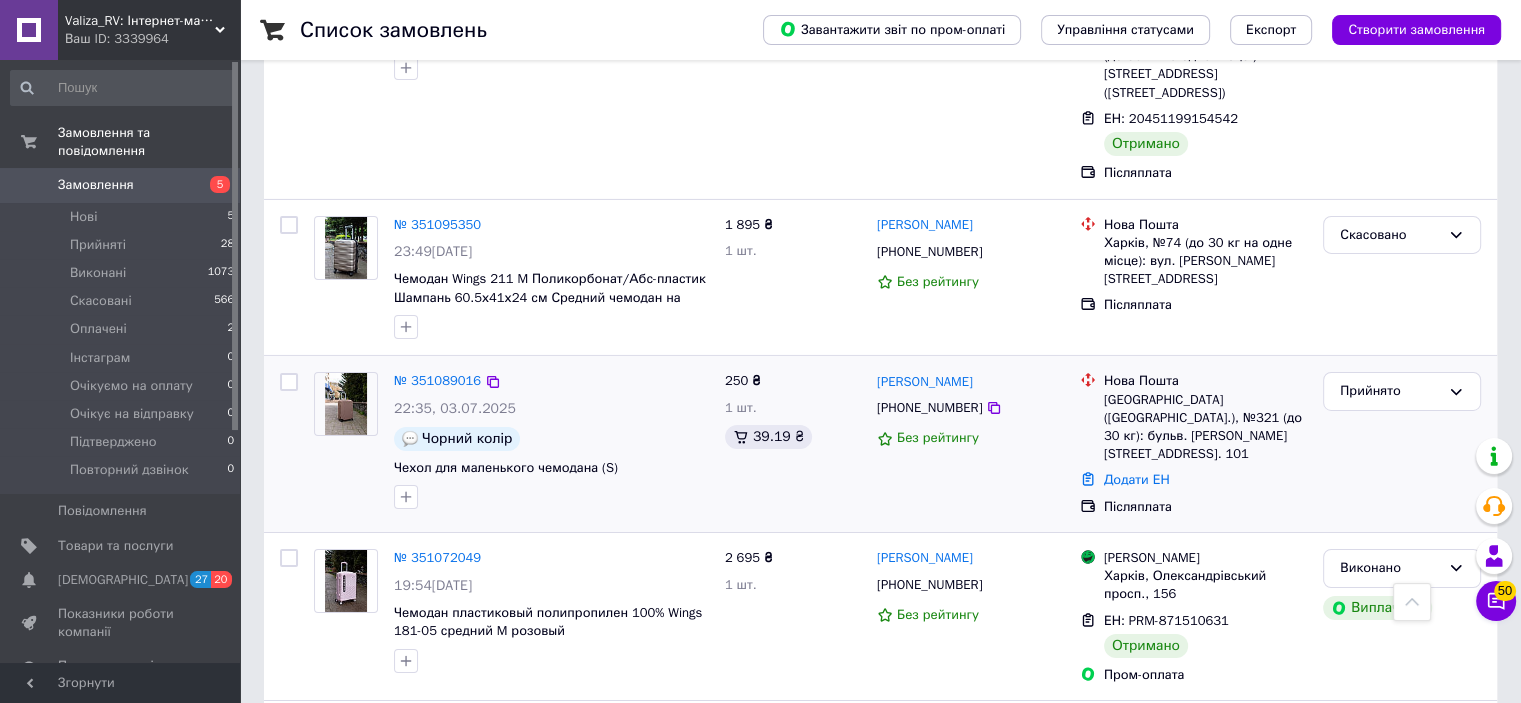 scroll, scrollTop: 6800, scrollLeft: 0, axis: vertical 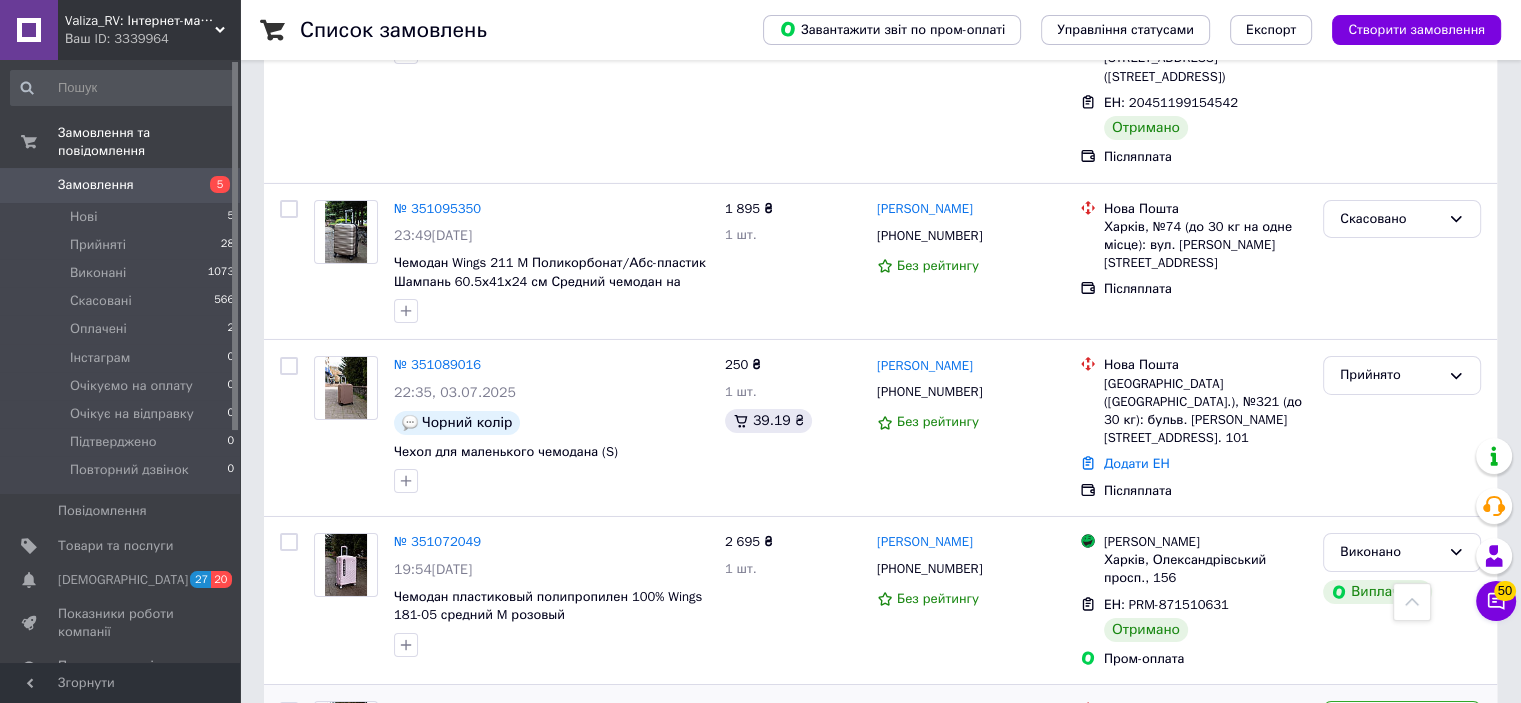 click on "Нове" at bounding box center (1390, 720) 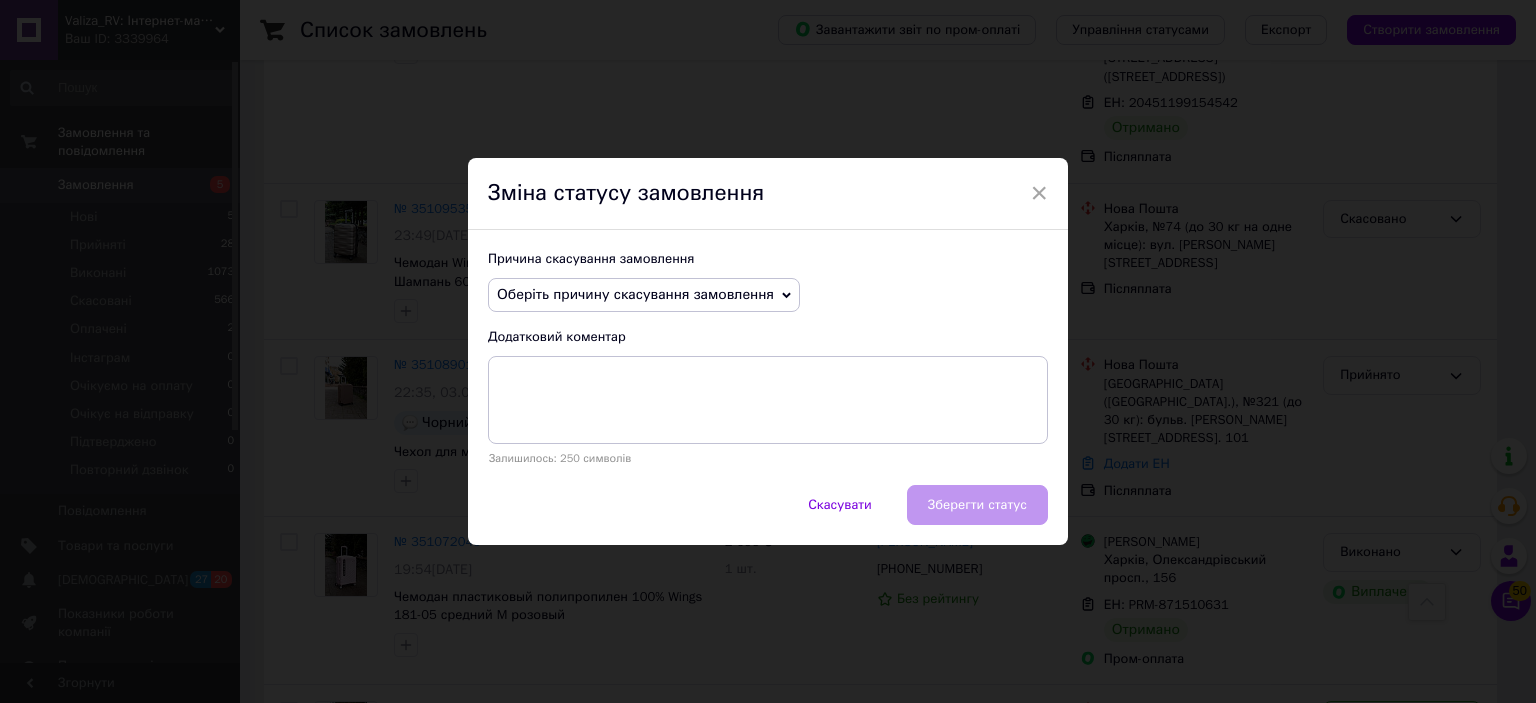click on "Оберіть причину скасування замовлення" at bounding box center (635, 294) 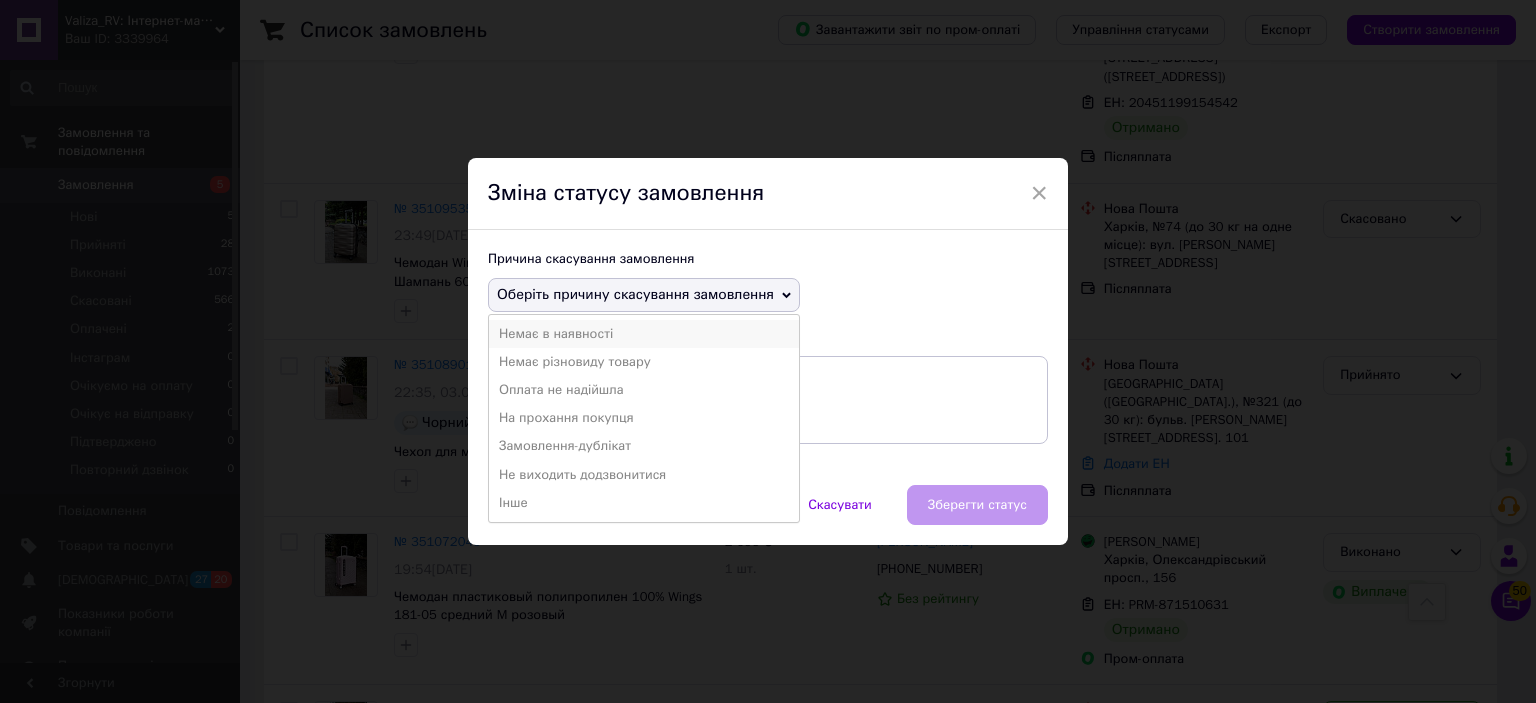 click on "Немає в наявності" at bounding box center [644, 334] 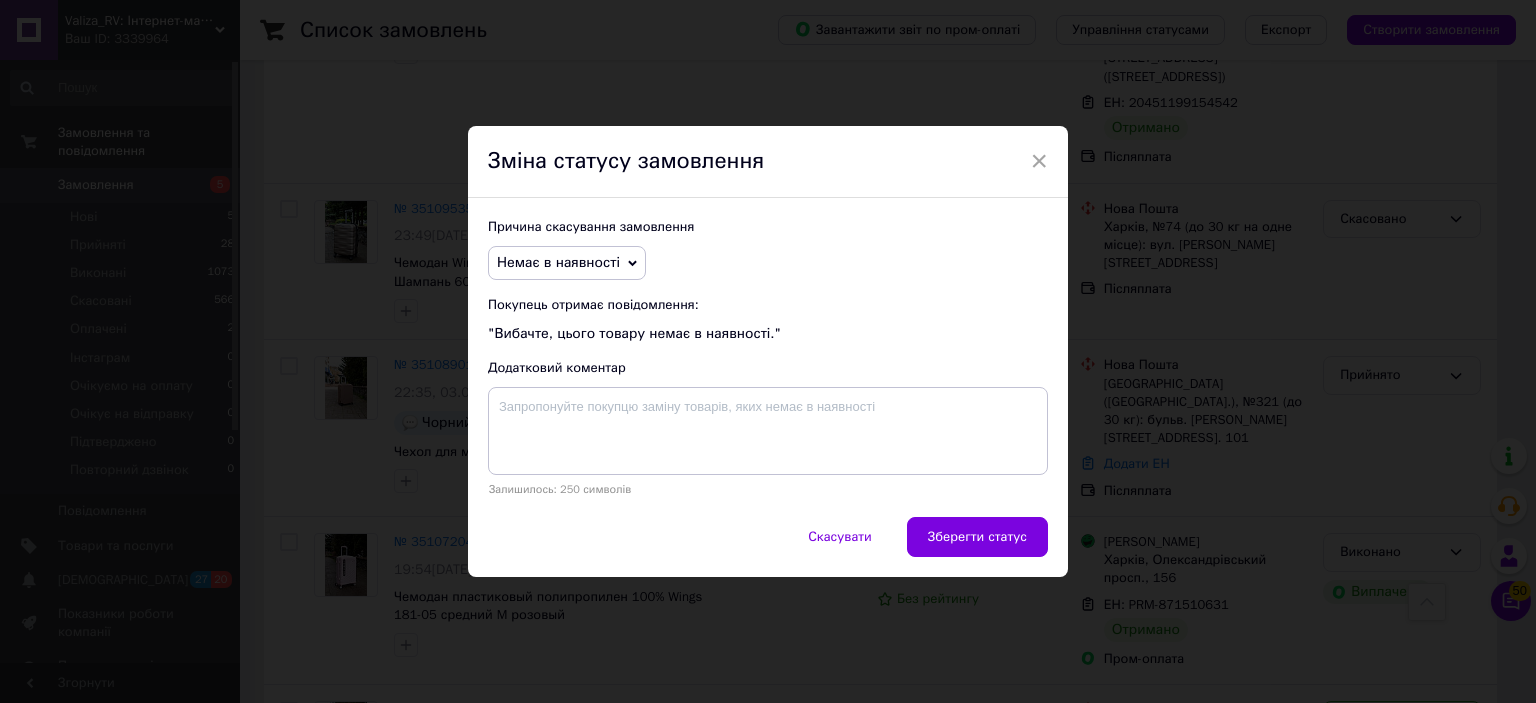 click on "Зберегти статус" at bounding box center [977, 537] 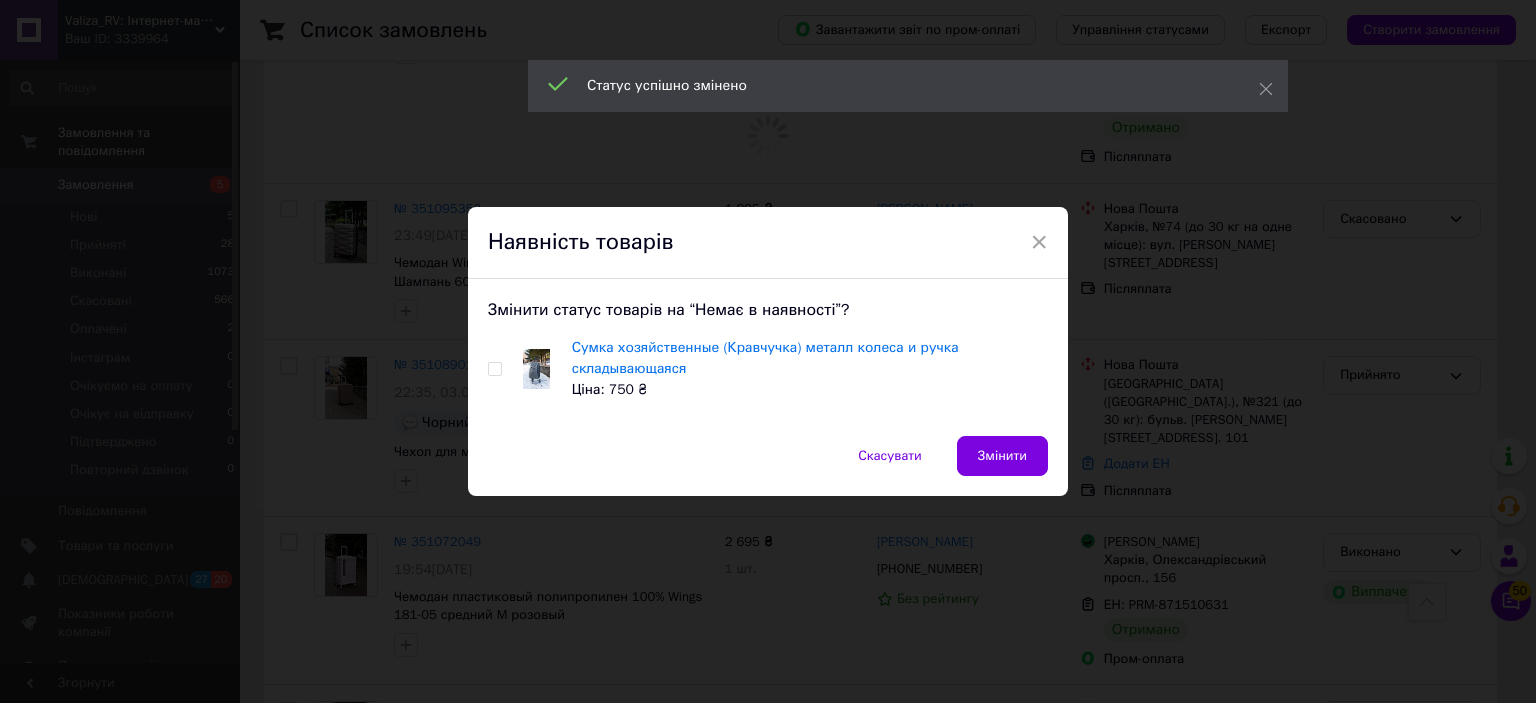 click at bounding box center (494, 369) 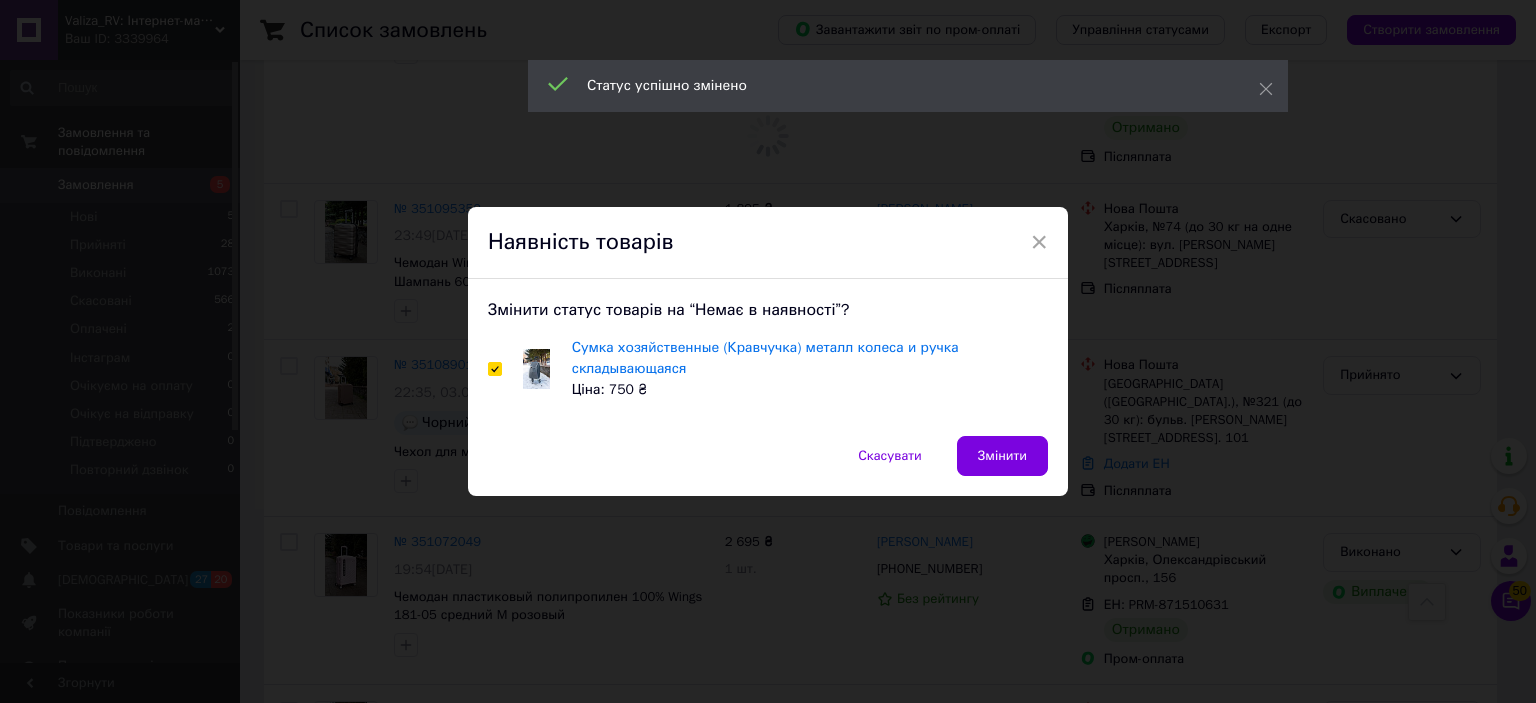 checkbox on "true" 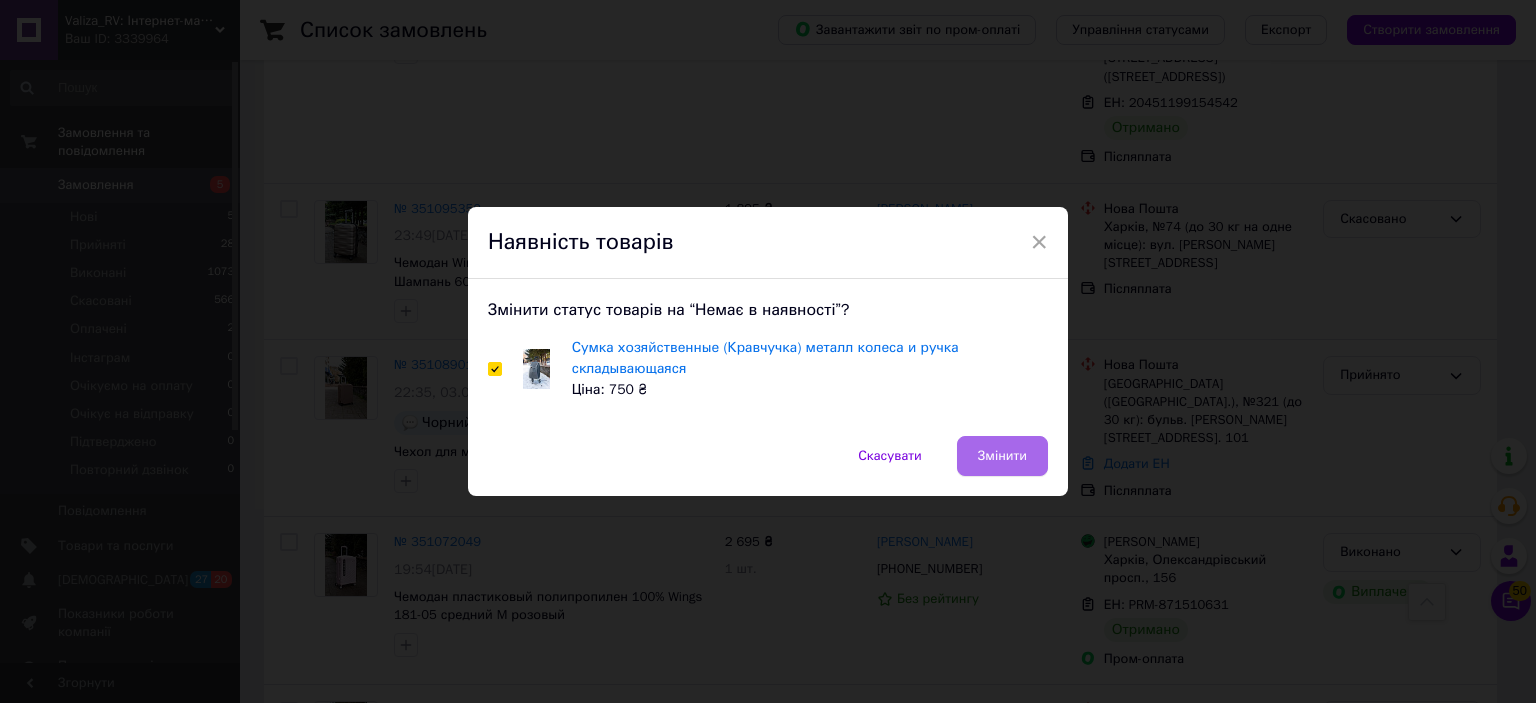 click on "Змінити" at bounding box center (1002, 456) 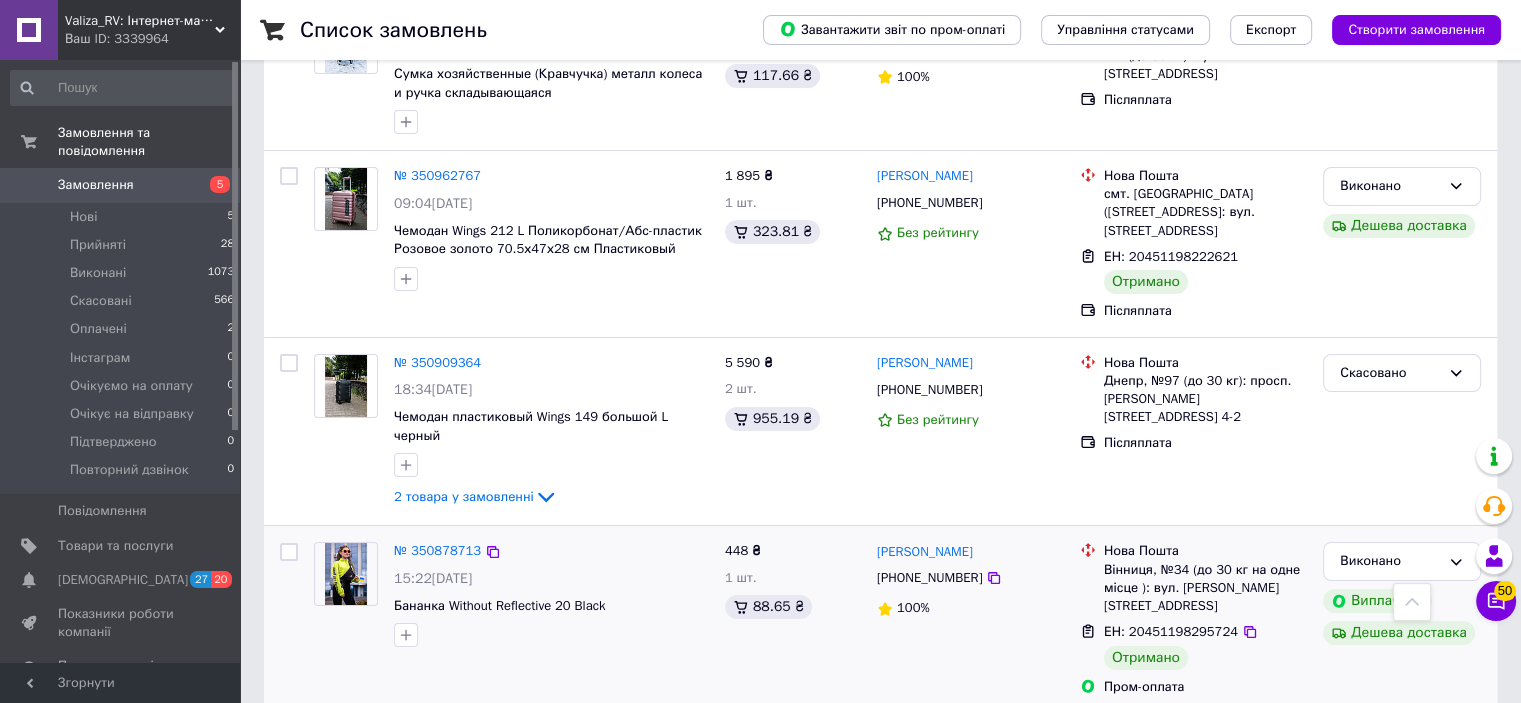 scroll, scrollTop: 7500, scrollLeft: 0, axis: vertical 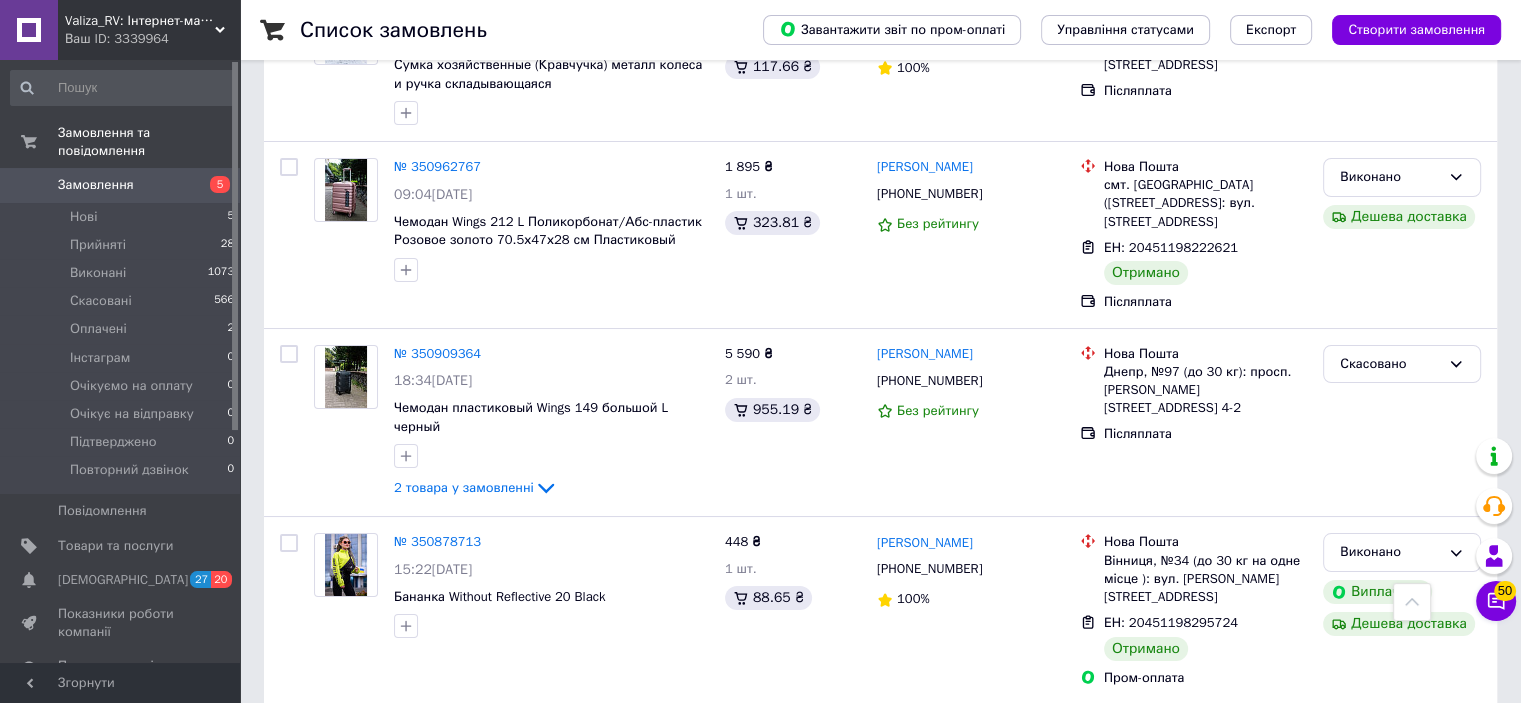 drag, startPoint x: 1016, startPoint y: 487, endPoint x: 977, endPoint y: 510, distance: 45.276924 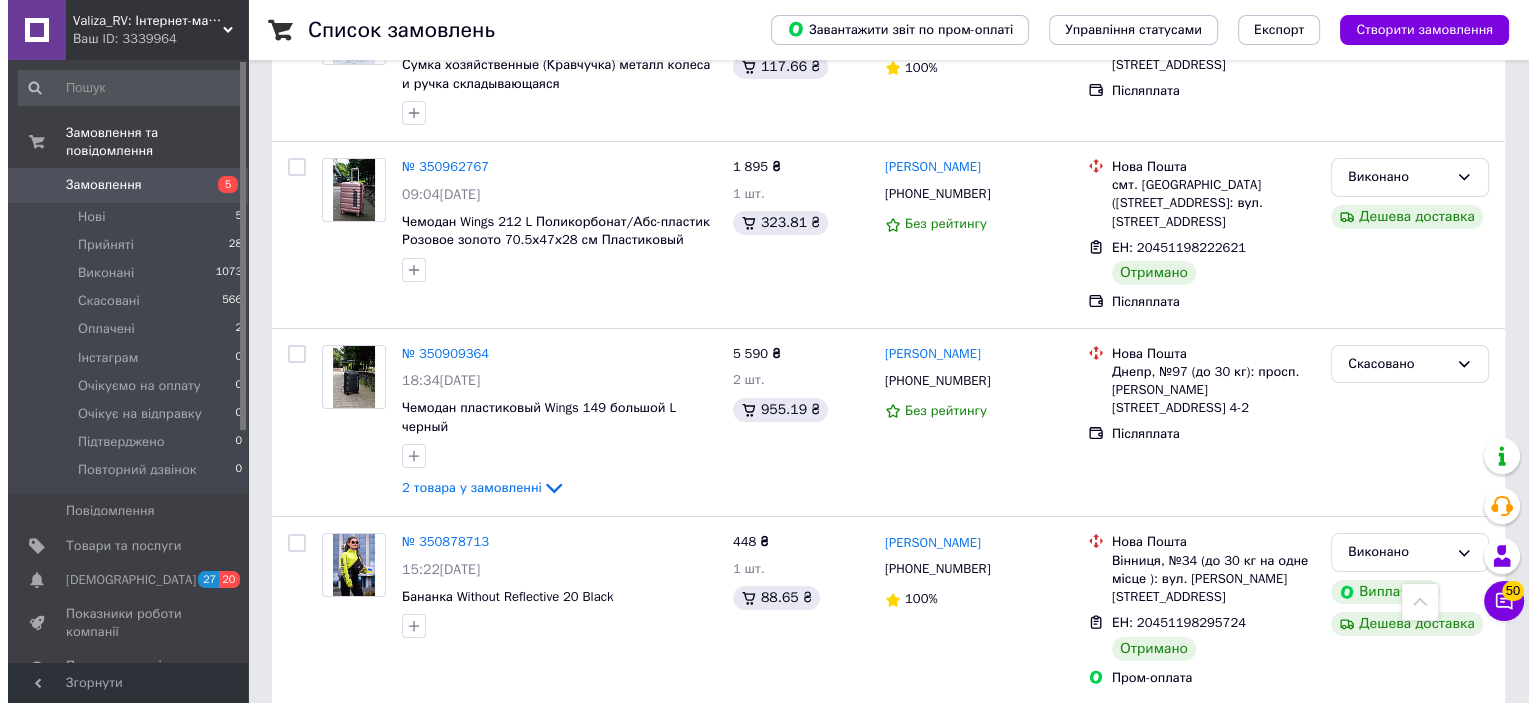 scroll, scrollTop: 0, scrollLeft: 0, axis: both 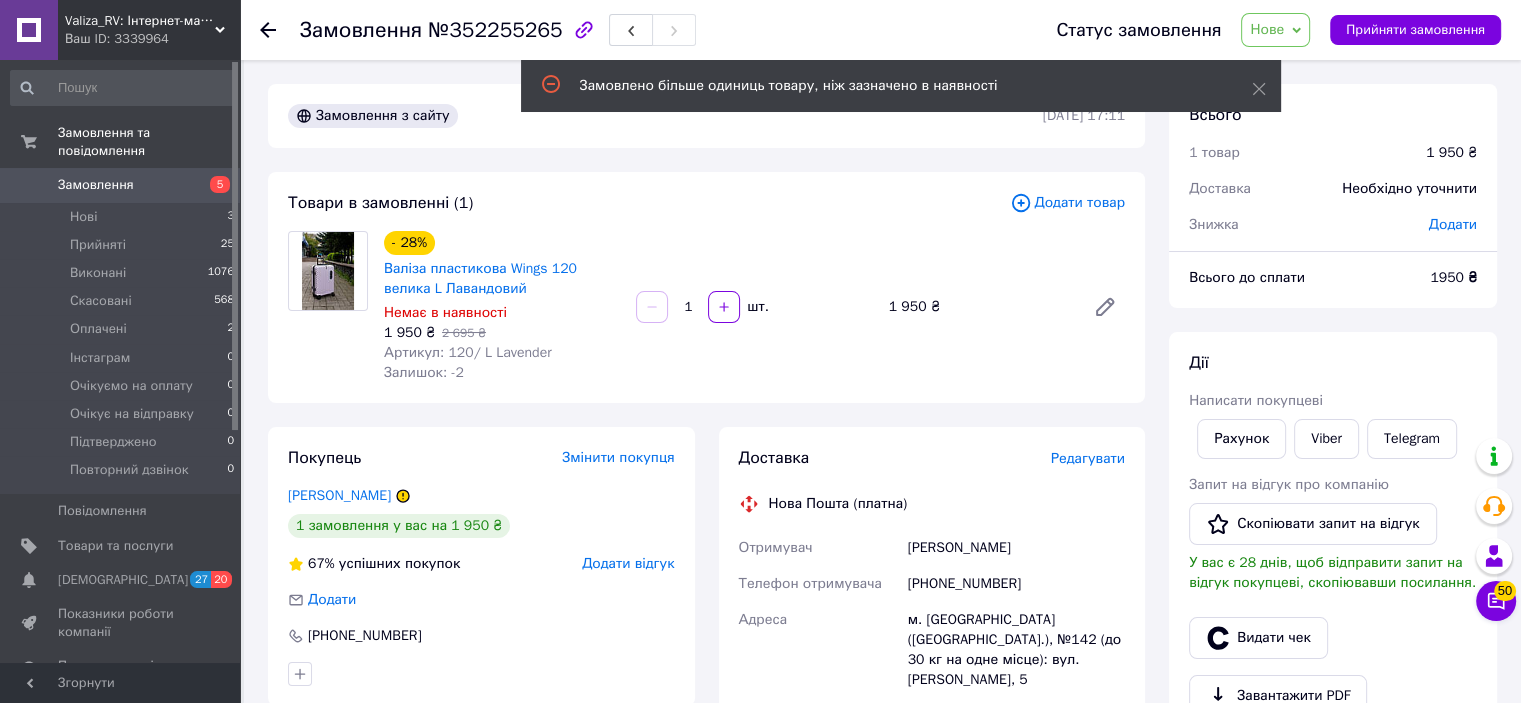 click 